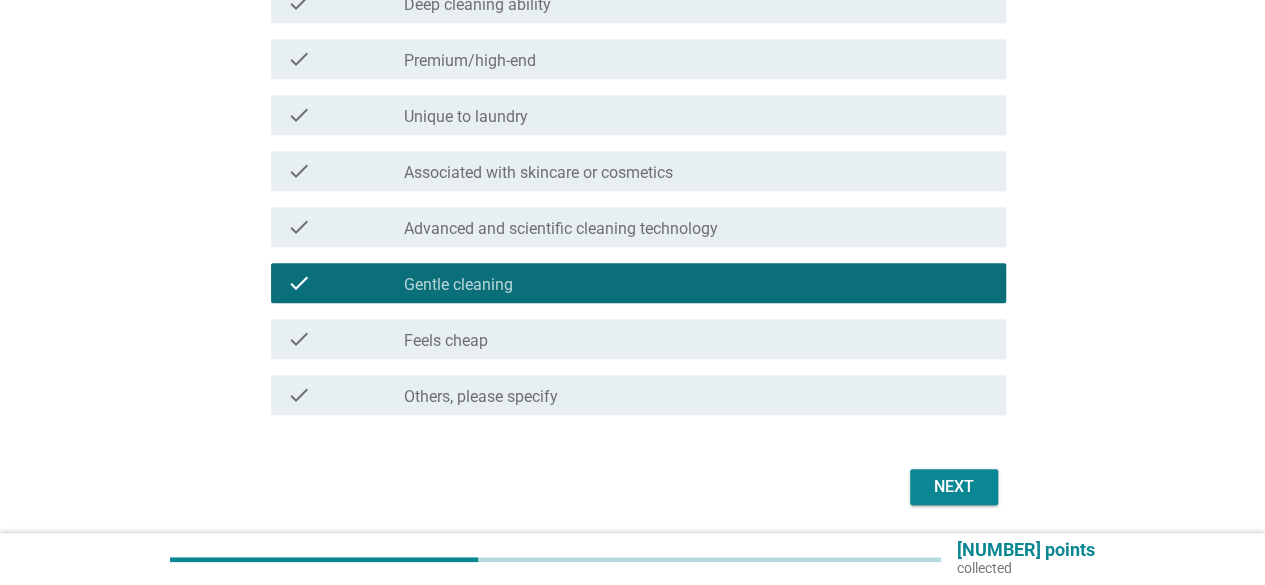 scroll, scrollTop: 788, scrollLeft: 0, axis: vertical 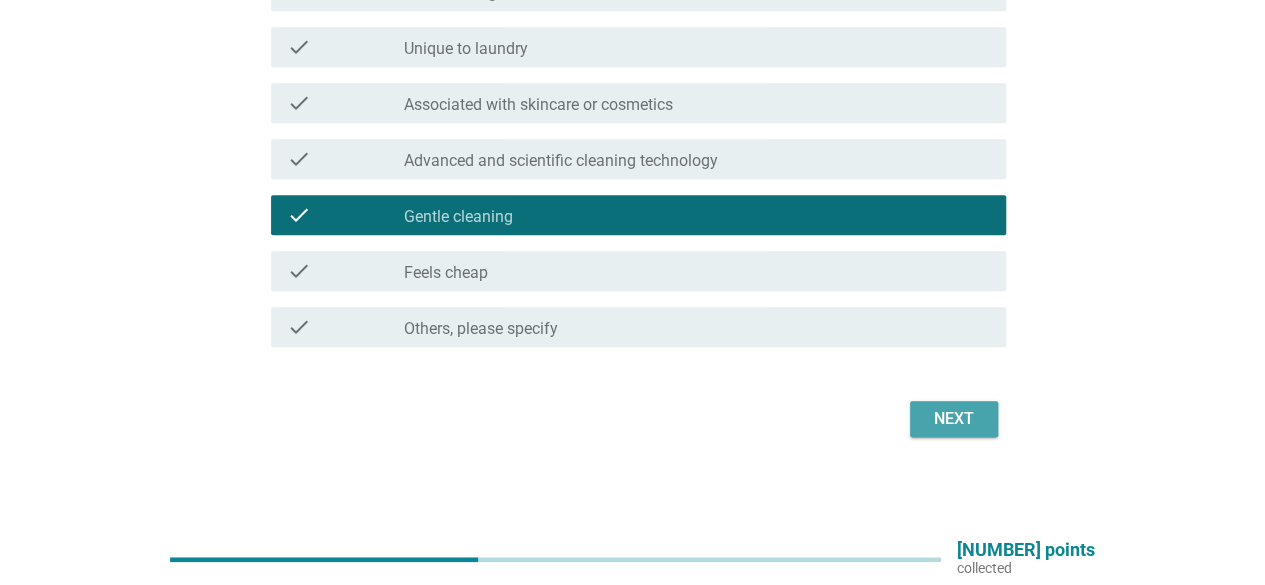 click on "Next" at bounding box center [954, 419] 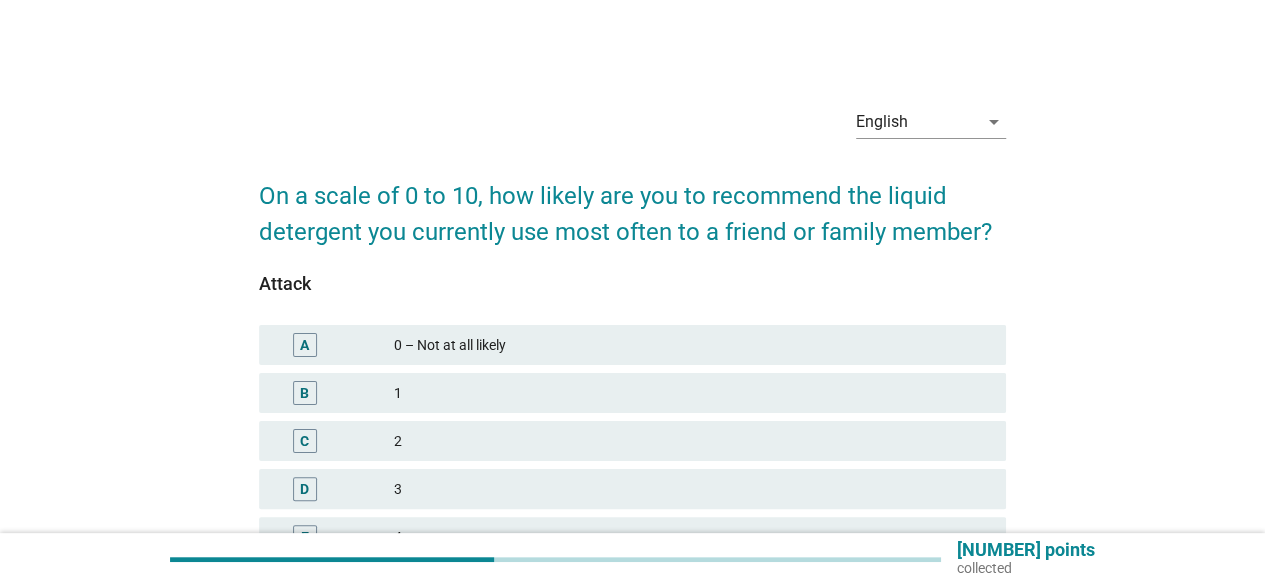 scroll, scrollTop: 200, scrollLeft: 0, axis: vertical 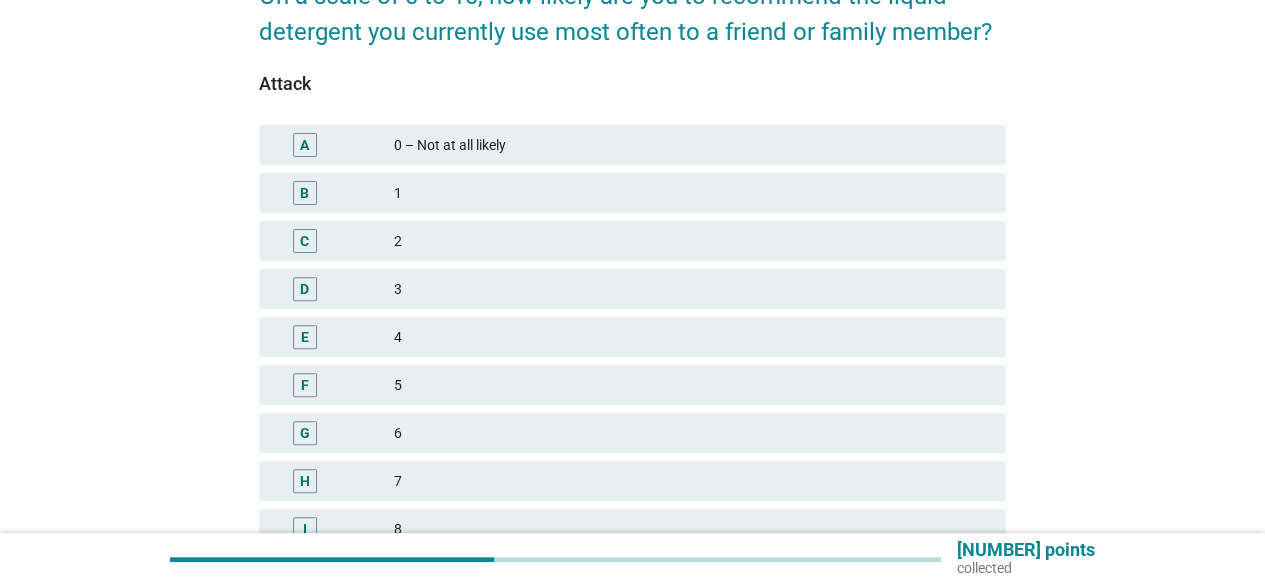 click on "I   [NUMBER]" at bounding box center (632, 529) 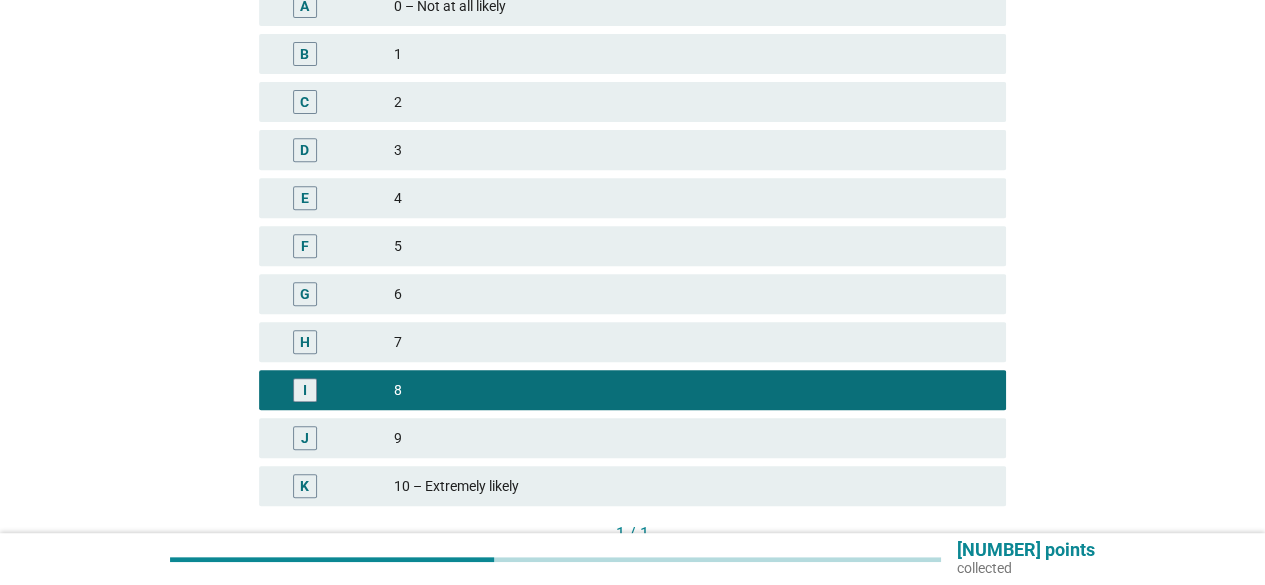 scroll, scrollTop: 400, scrollLeft: 0, axis: vertical 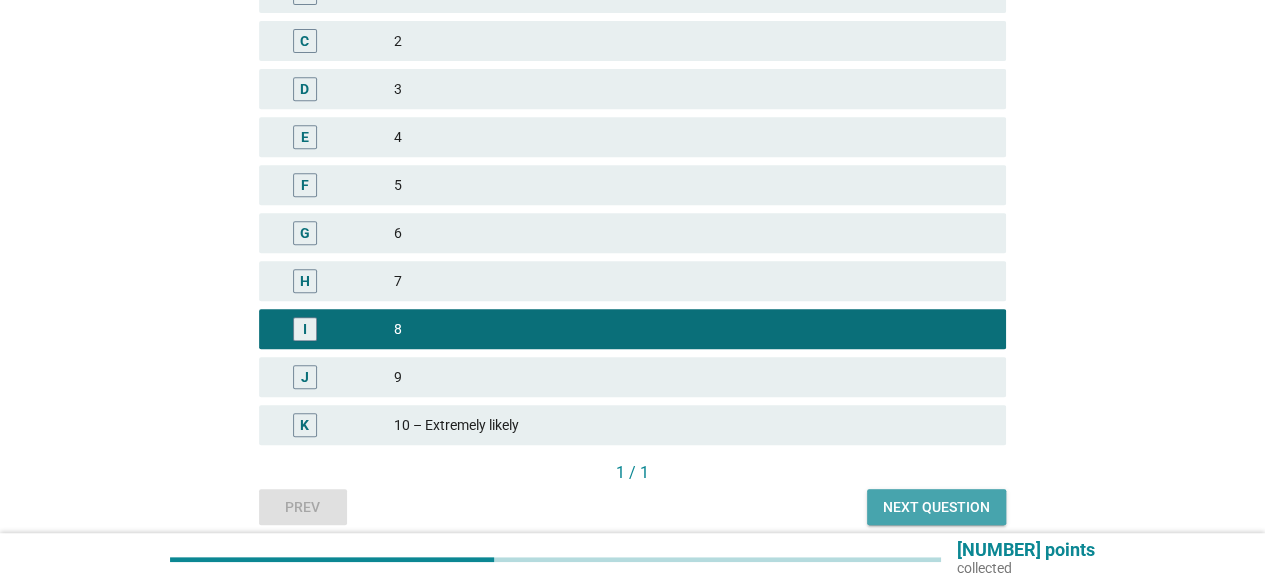 click on "Next question" at bounding box center [936, 507] 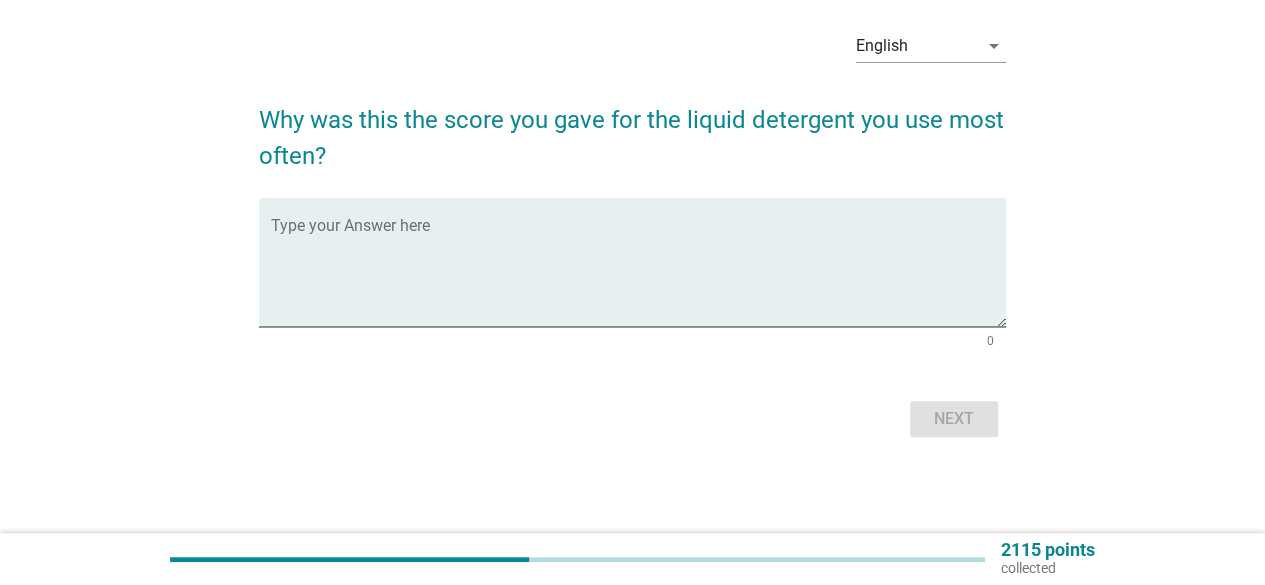 scroll, scrollTop: 0, scrollLeft: 0, axis: both 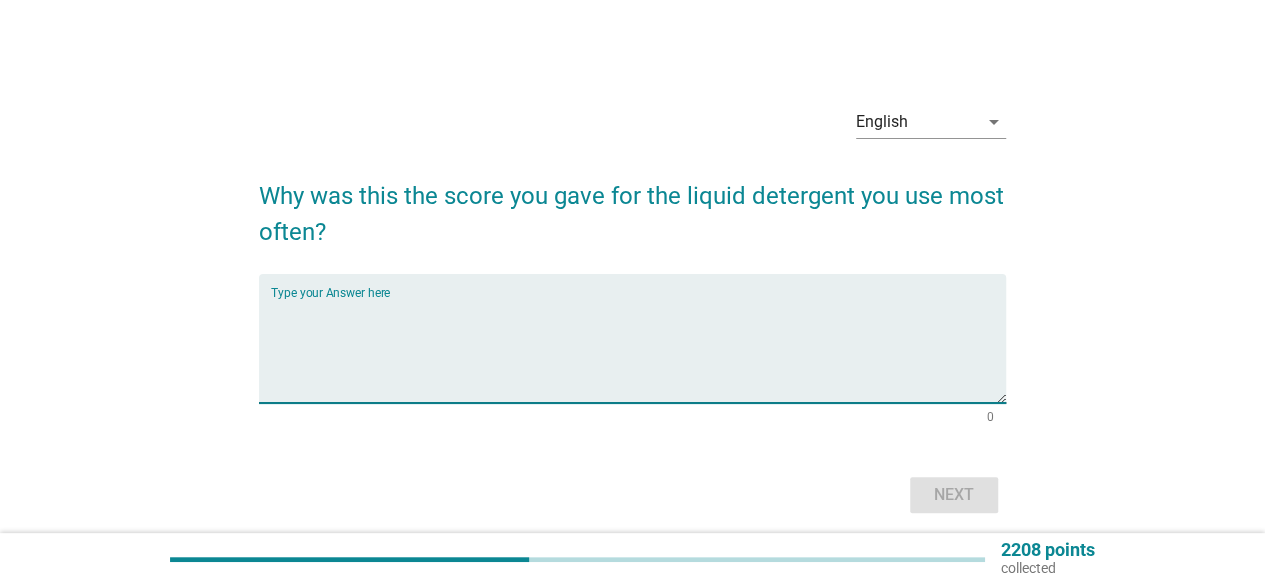 click at bounding box center (638, 350) 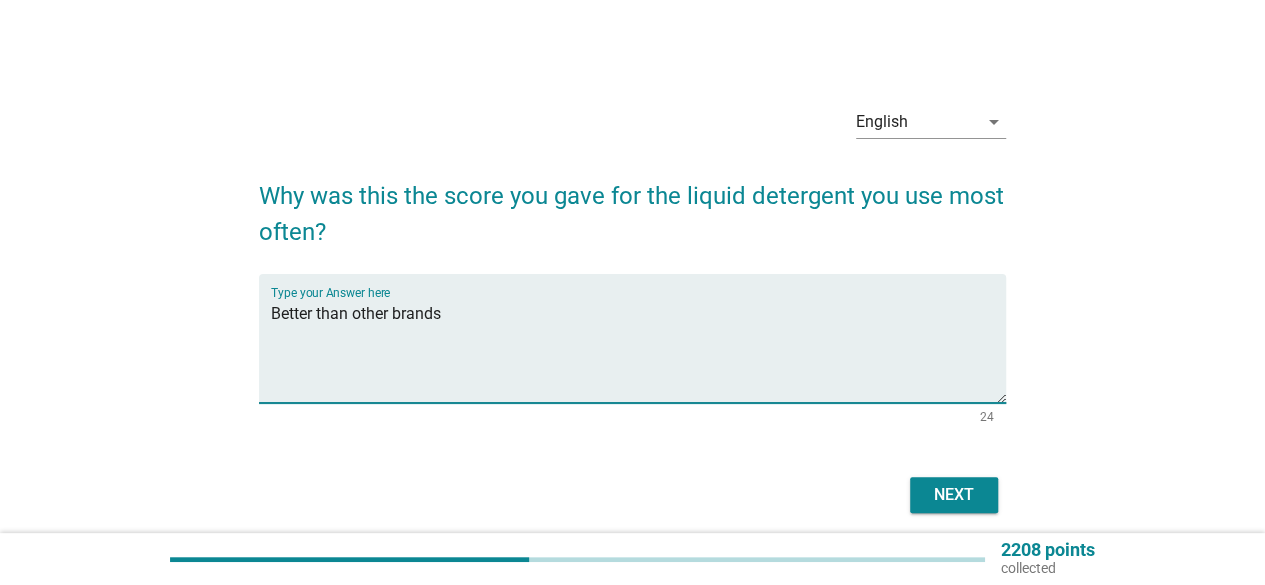type on "Better than other brands" 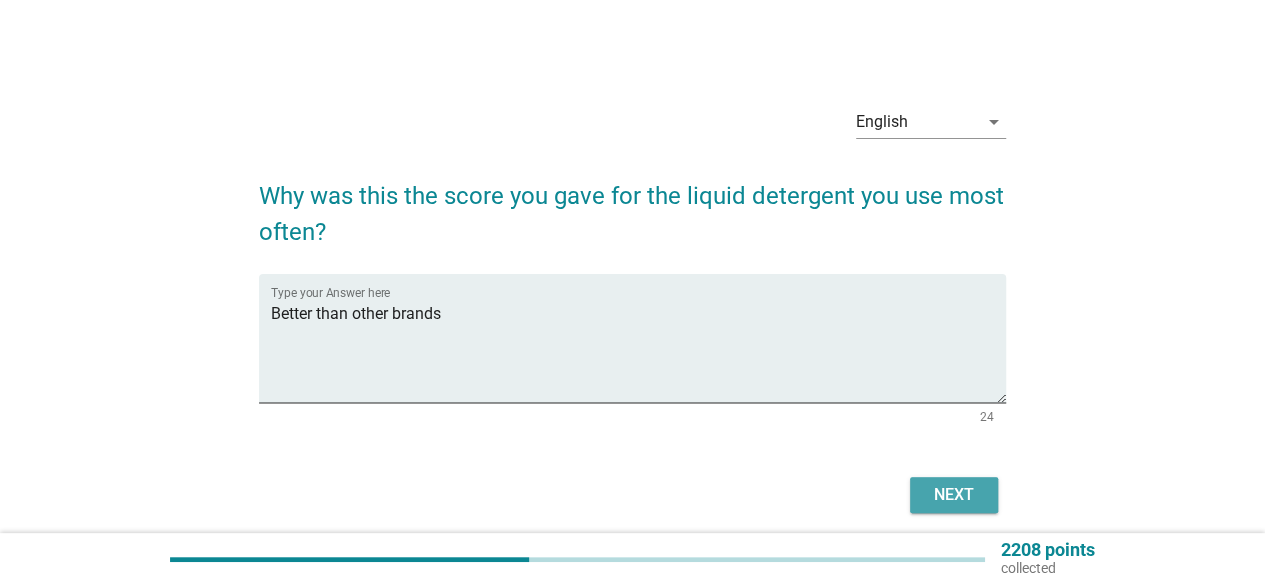 click on "Next" at bounding box center (954, 495) 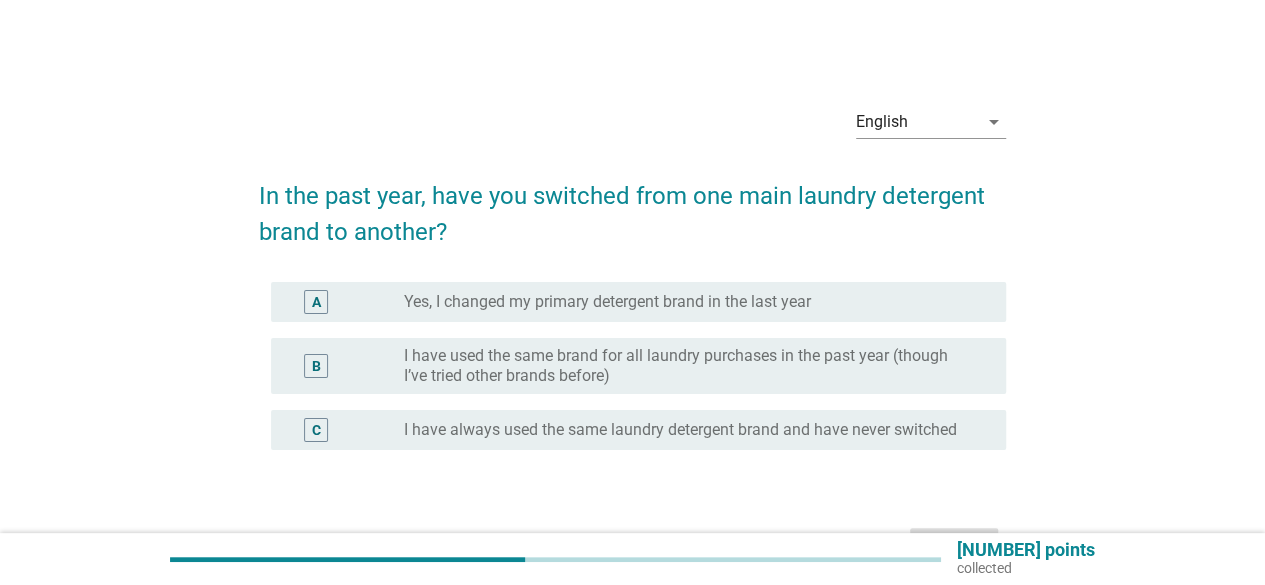 click on "I have used the same brand for all laundry purchases in the past year (though I’ve tried other brands before)" at bounding box center (689, 366) 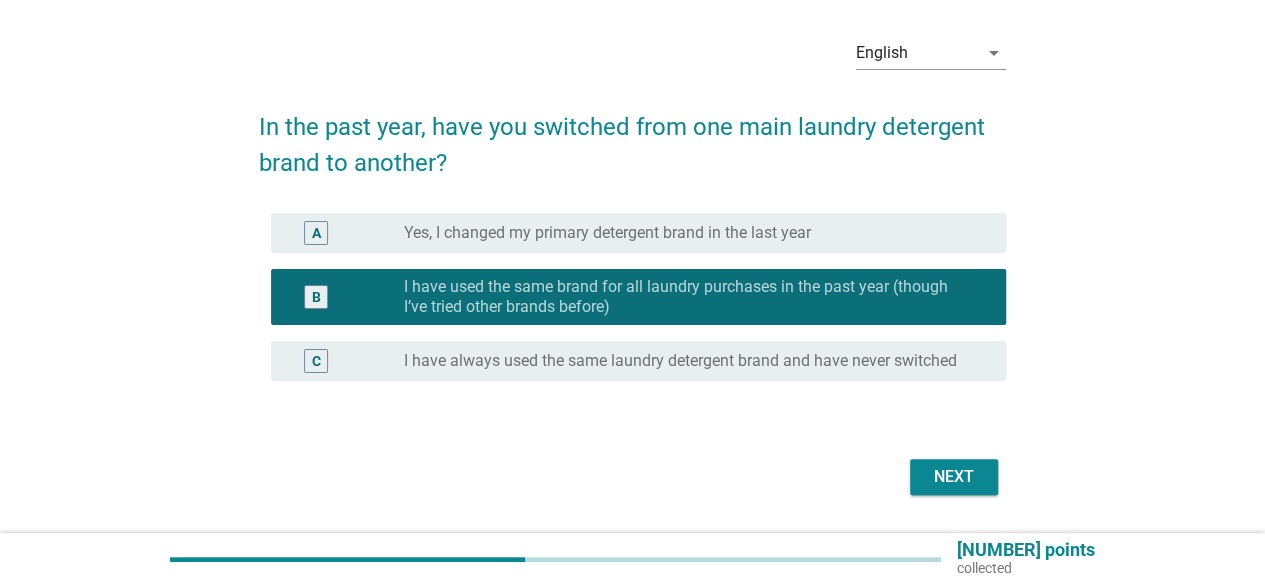 scroll, scrollTop: 100, scrollLeft: 0, axis: vertical 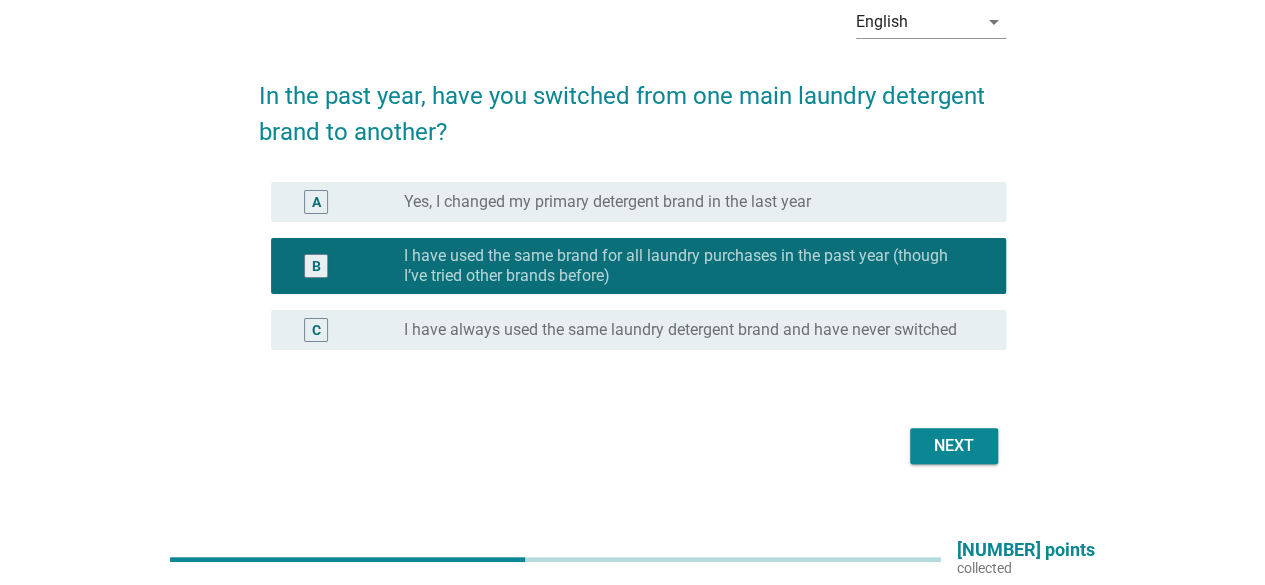 click on "Next" at bounding box center [954, 446] 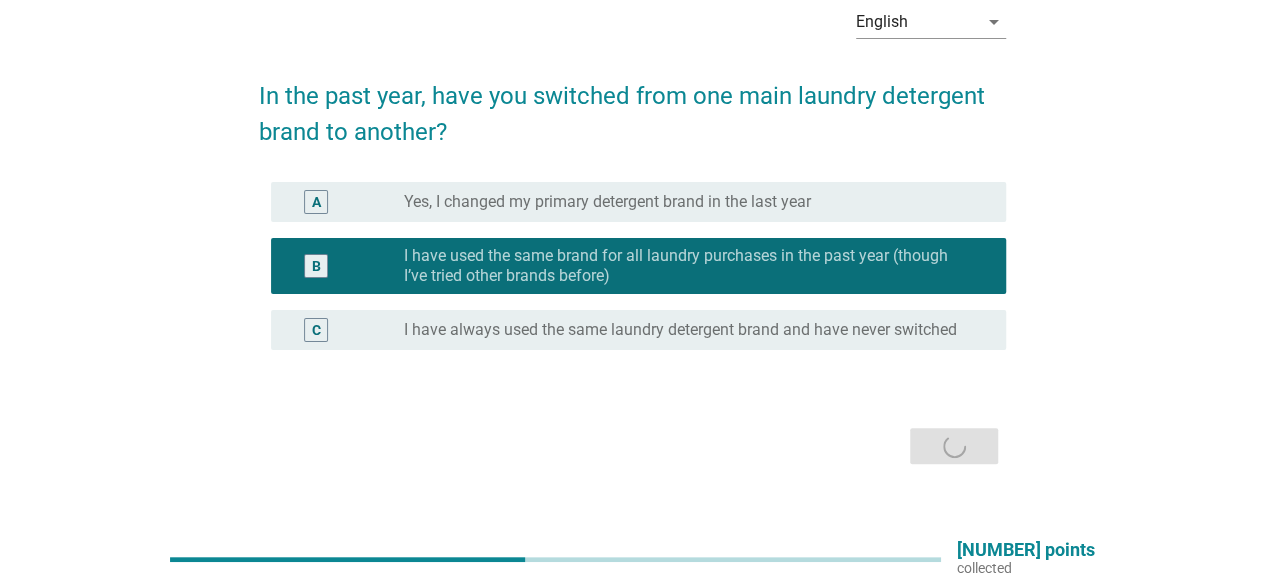 scroll, scrollTop: 0, scrollLeft: 0, axis: both 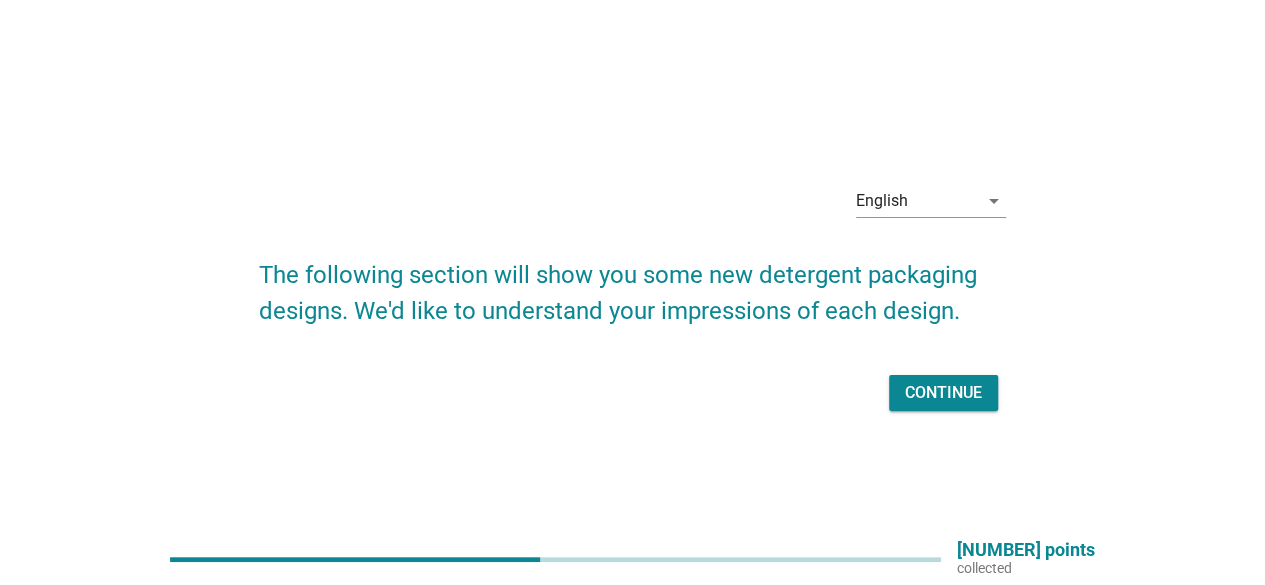 click on "Continue" at bounding box center (943, 393) 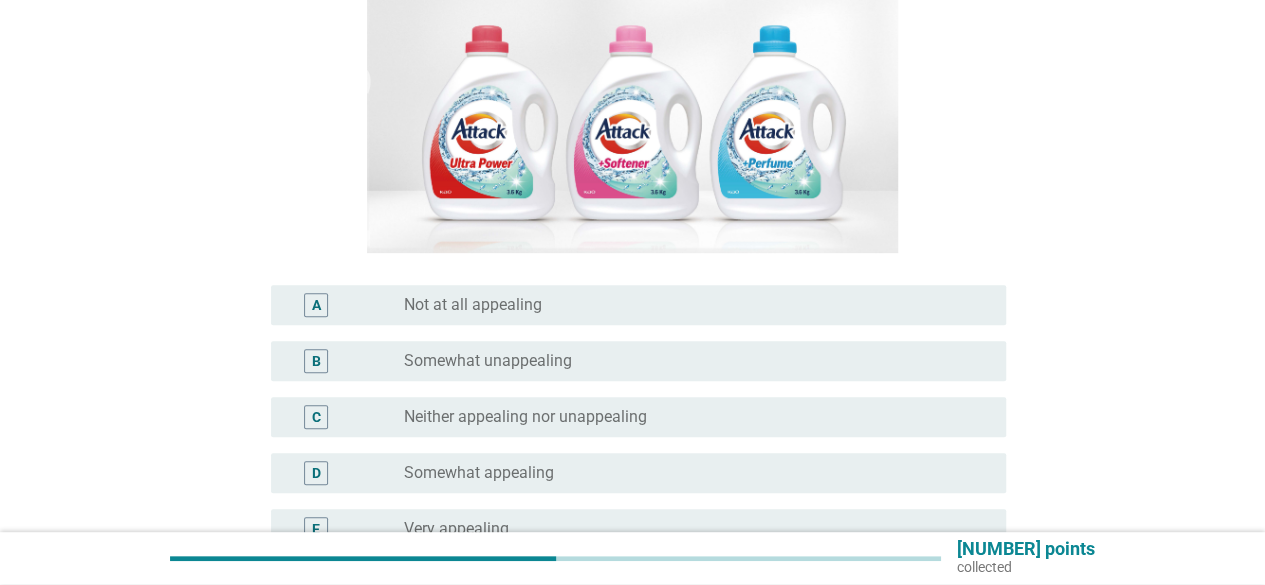 scroll, scrollTop: 300, scrollLeft: 0, axis: vertical 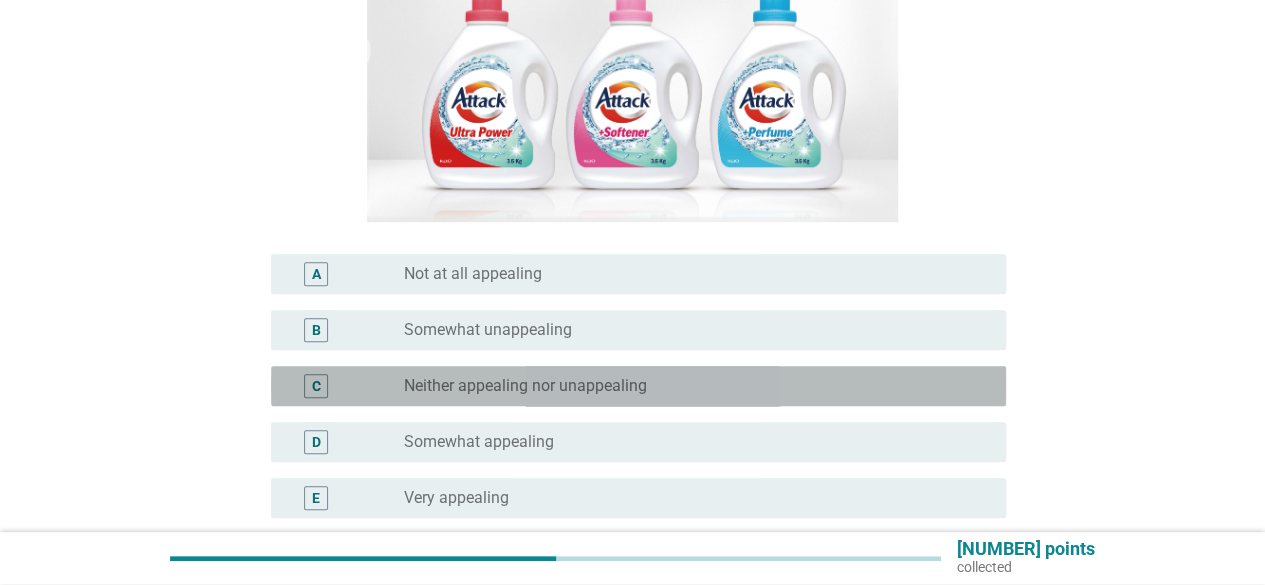 click on "Neither appealing nor unappealing" at bounding box center [525, 386] 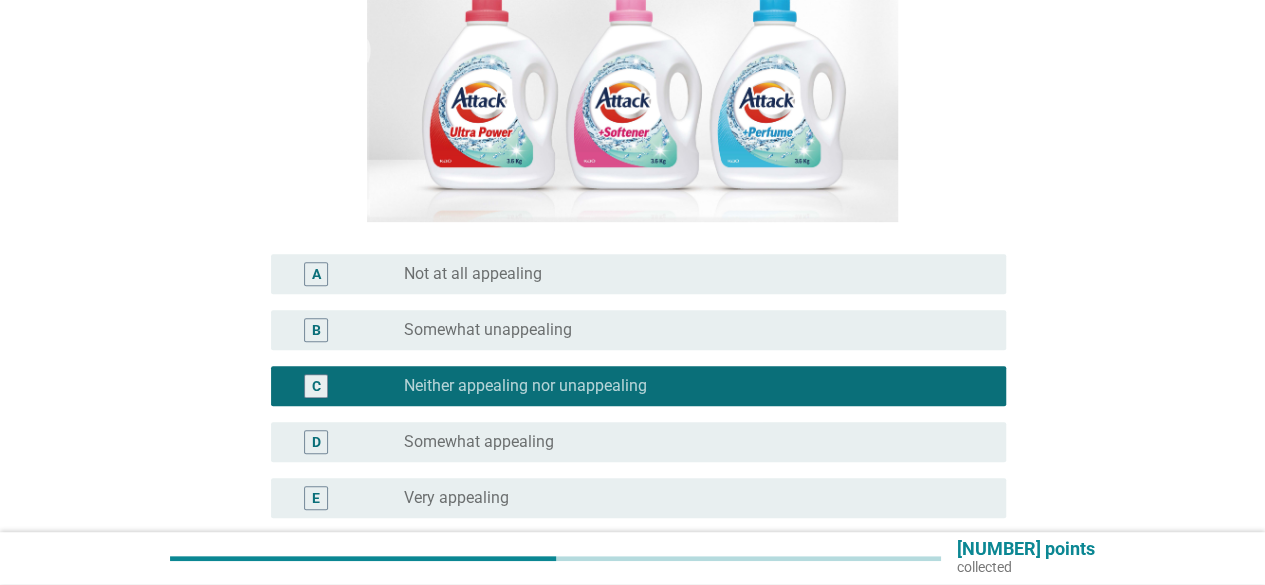 click on "Somewhat unappealing" at bounding box center (488, 330) 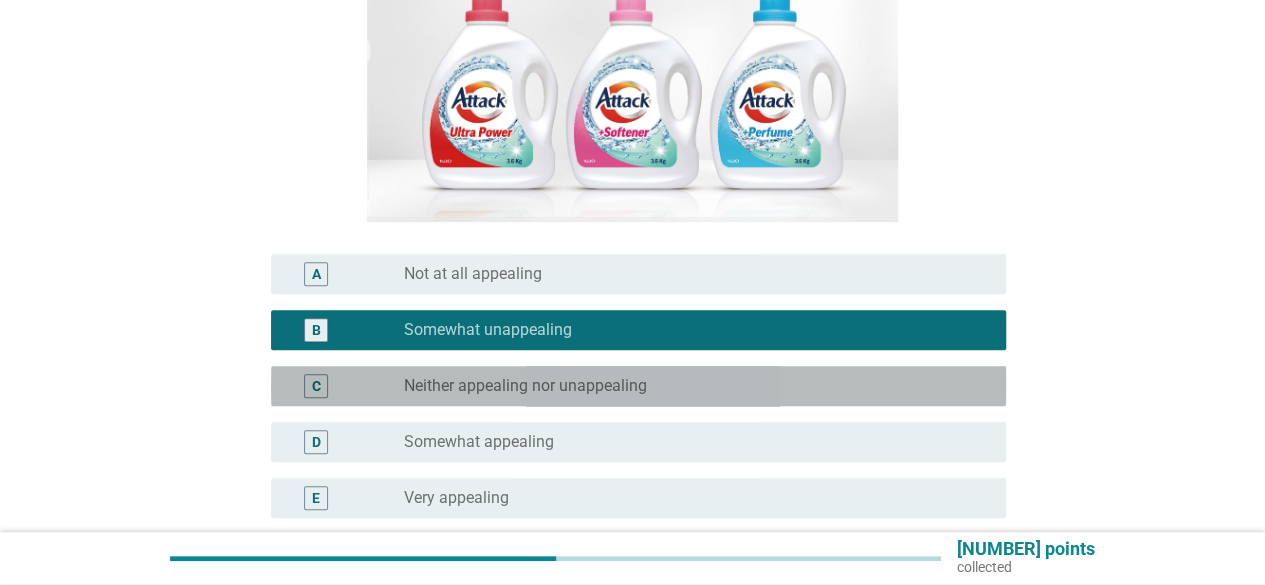 click on "Neither appealing nor unappealing" at bounding box center [525, 386] 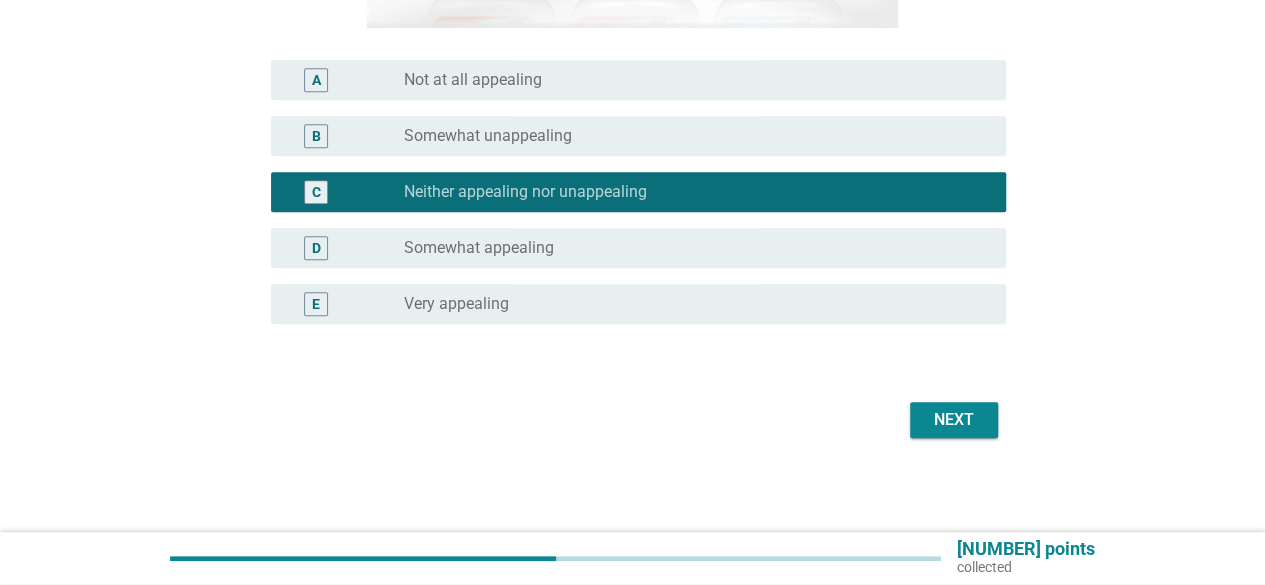 scroll, scrollTop: 495, scrollLeft: 0, axis: vertical 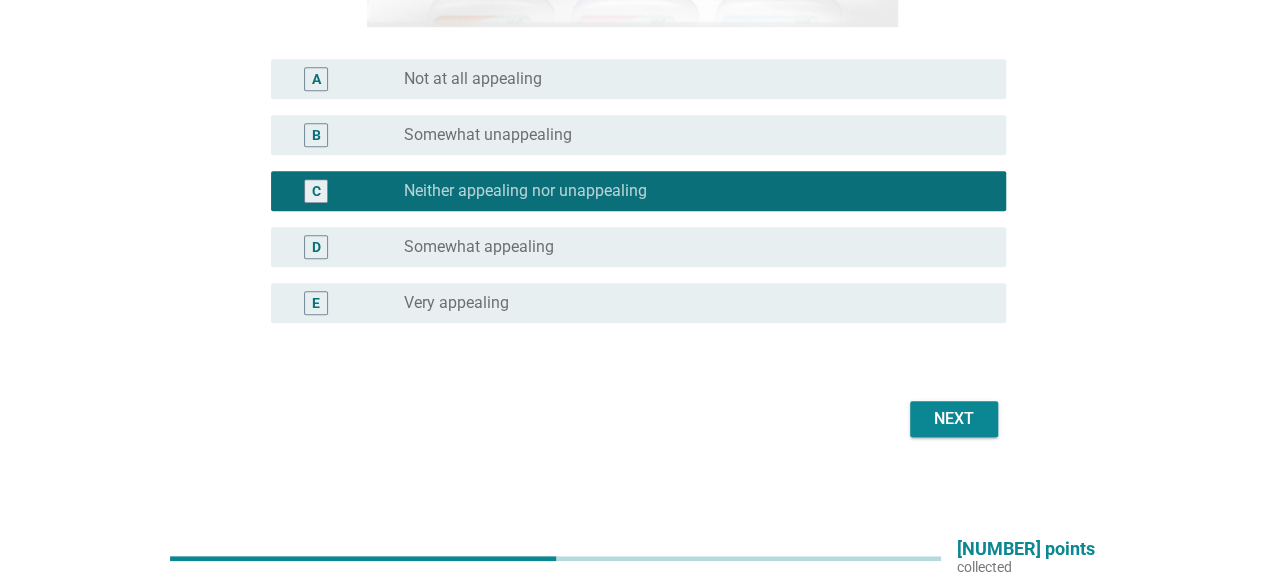 click on "Next" at bounding box center (954, 419) 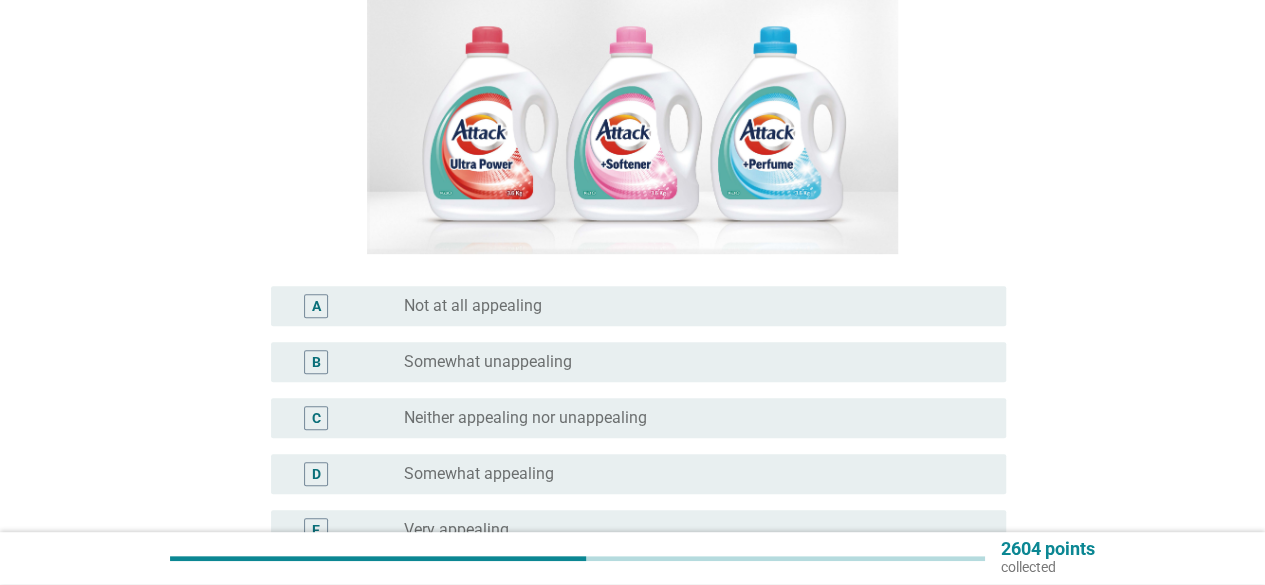 scroll, scrollTop: 300, scrollLeft: 0, axis: vertical 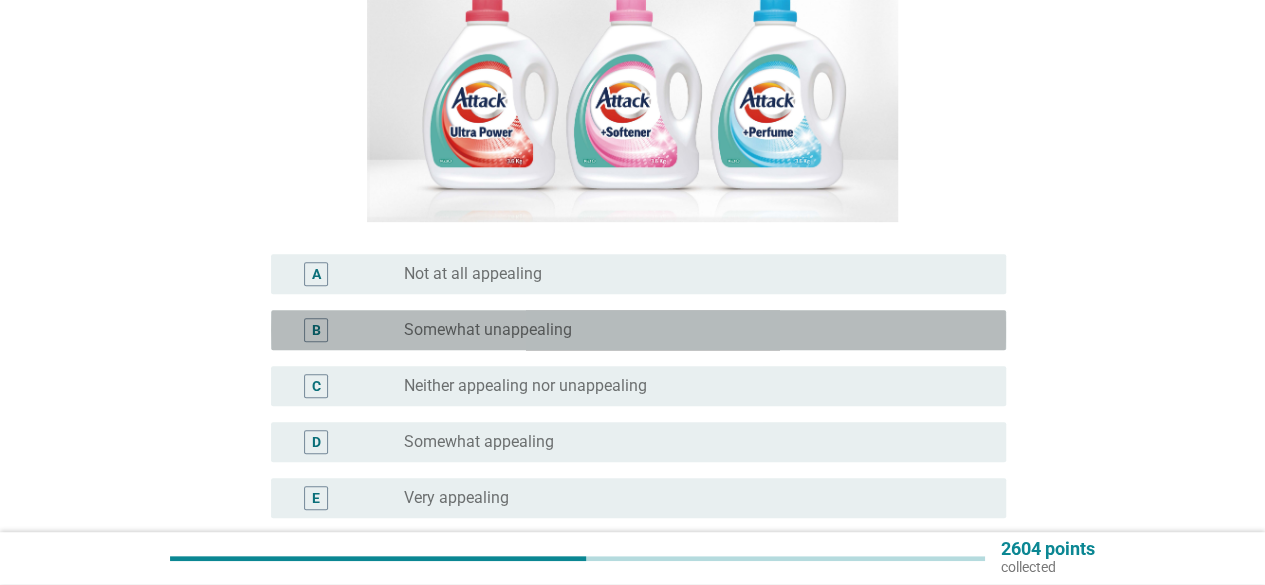 click on "B     radio_button_unchecked Somewhat unappealing" at bounding box center (638, 330) 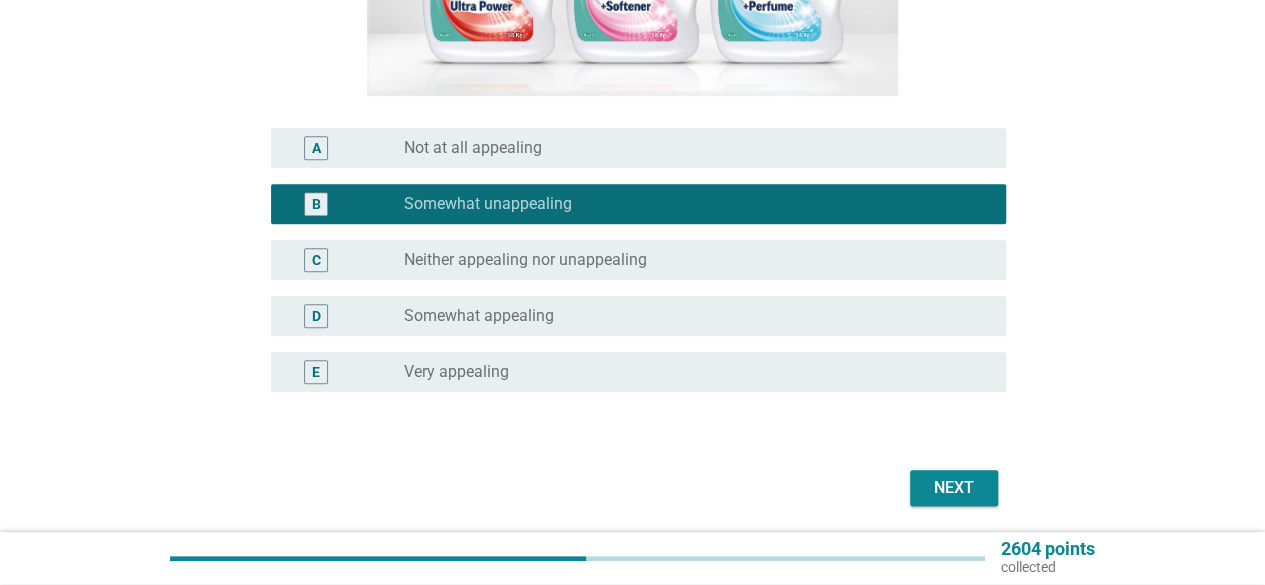 scroll, scrollTop: 495, scrollLeft: 0, axis: vertical 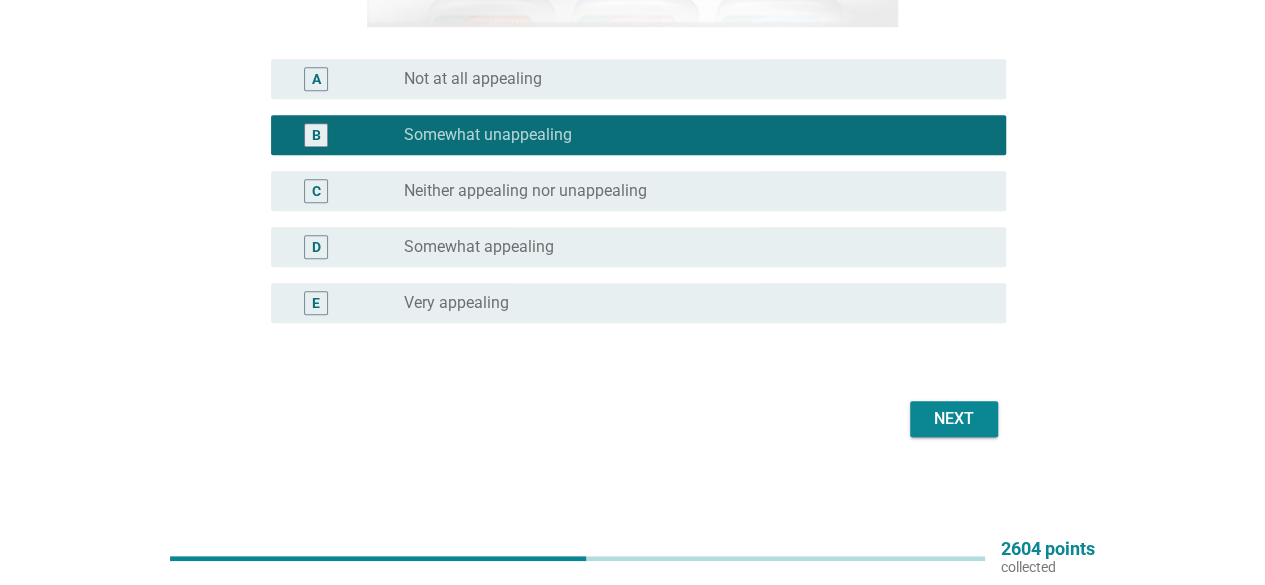 click on "Next" at bounding box center (954, 419) 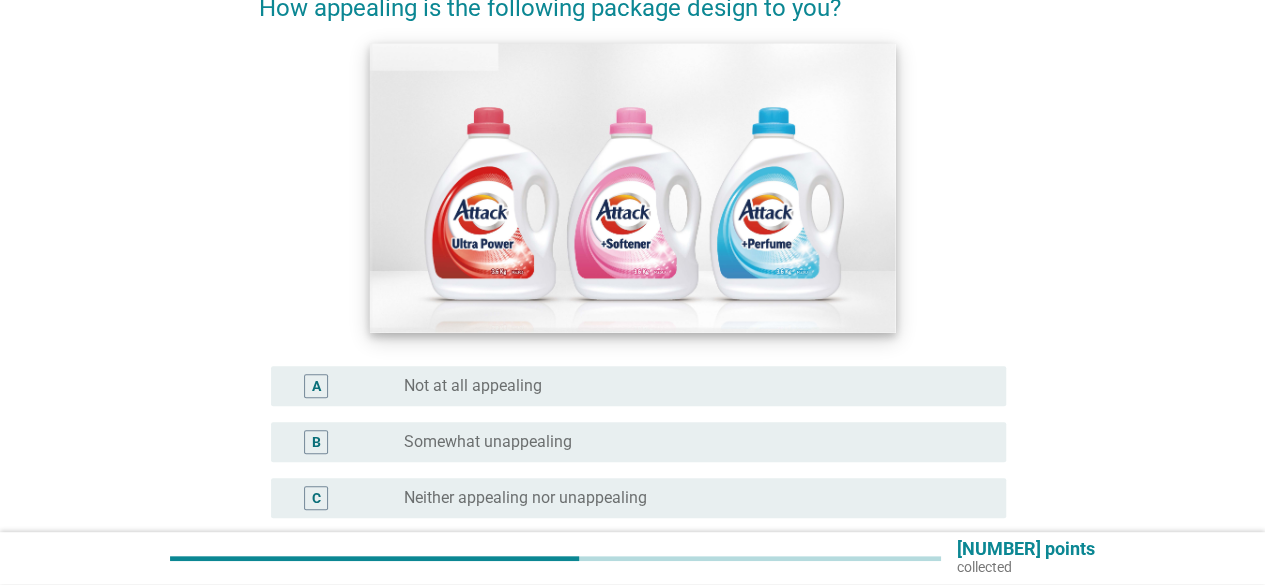 scroll, scrollTop: 200, scrollLeft: 0, axis: vertical 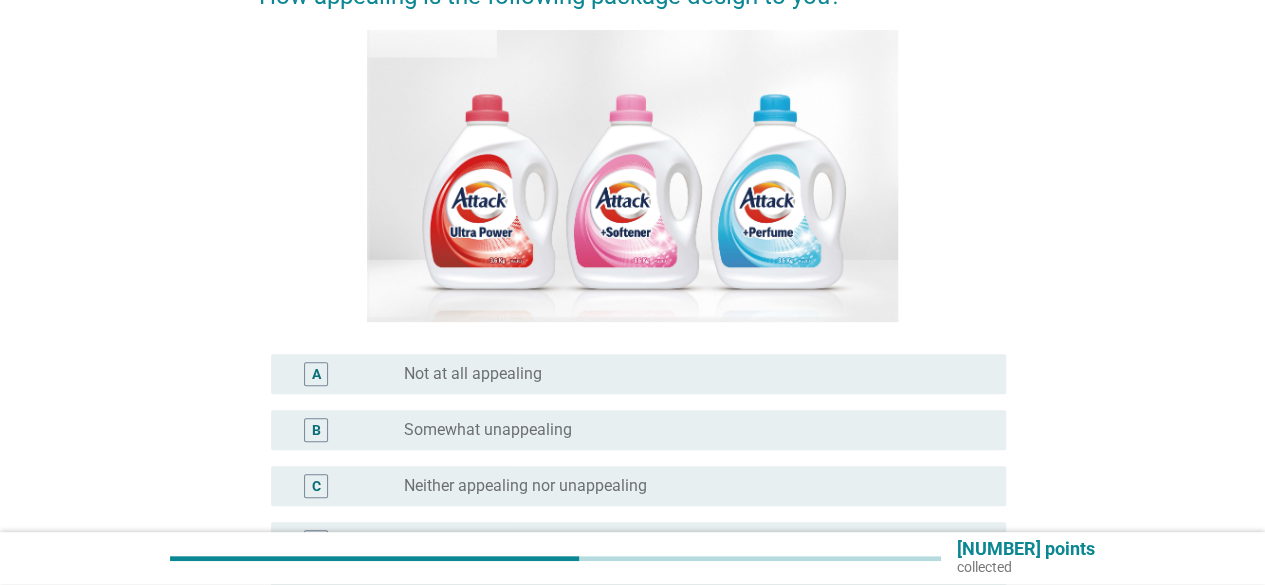 click on "radio_button_unchecked Neither appealing nor unappealing" at bounding box center (697, 486) 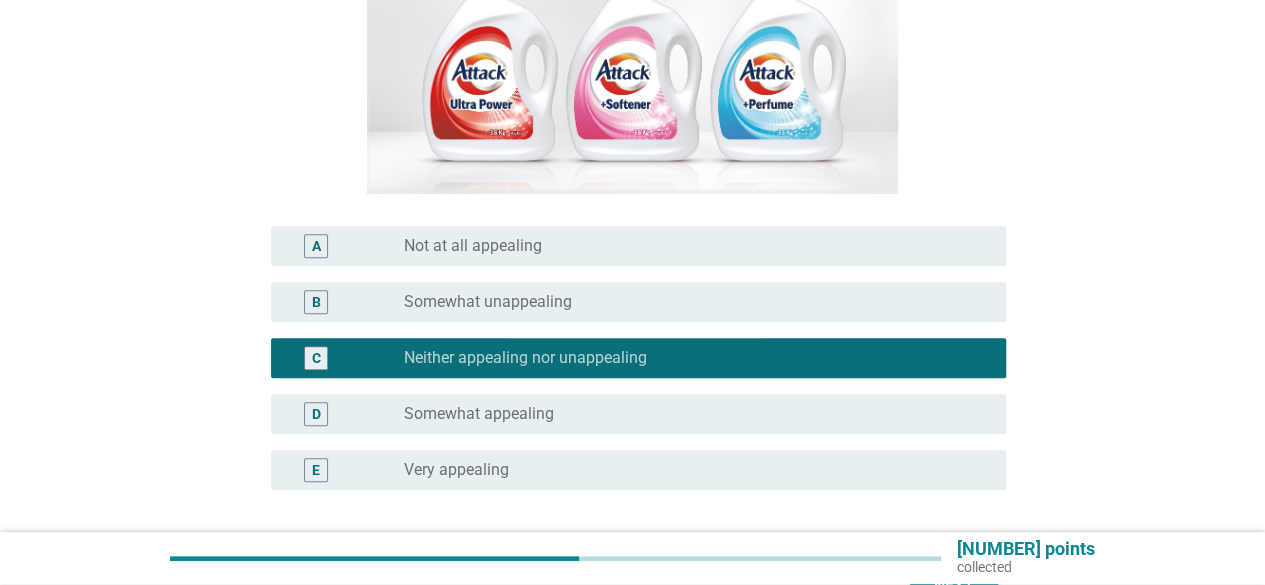 scroll, scrollTop: 400, scrollLeft: 0, axis: vertical 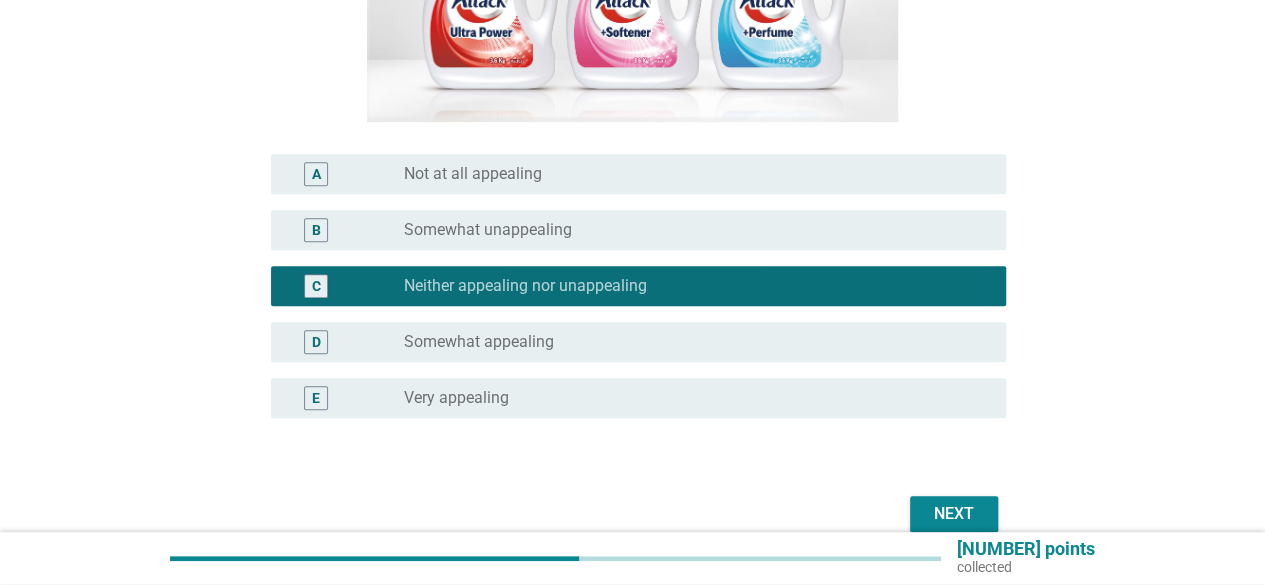 click on "Next" at bounding box center (954, 514) 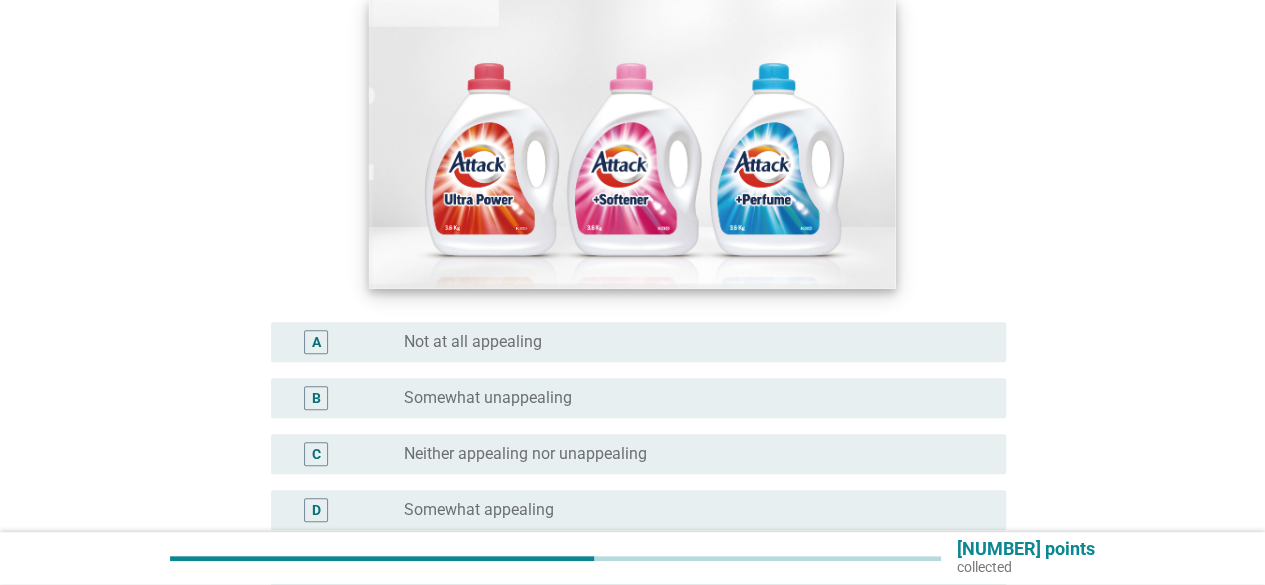 scroll, scrollTop: 300, scrollLeft: 0, axis: vertical 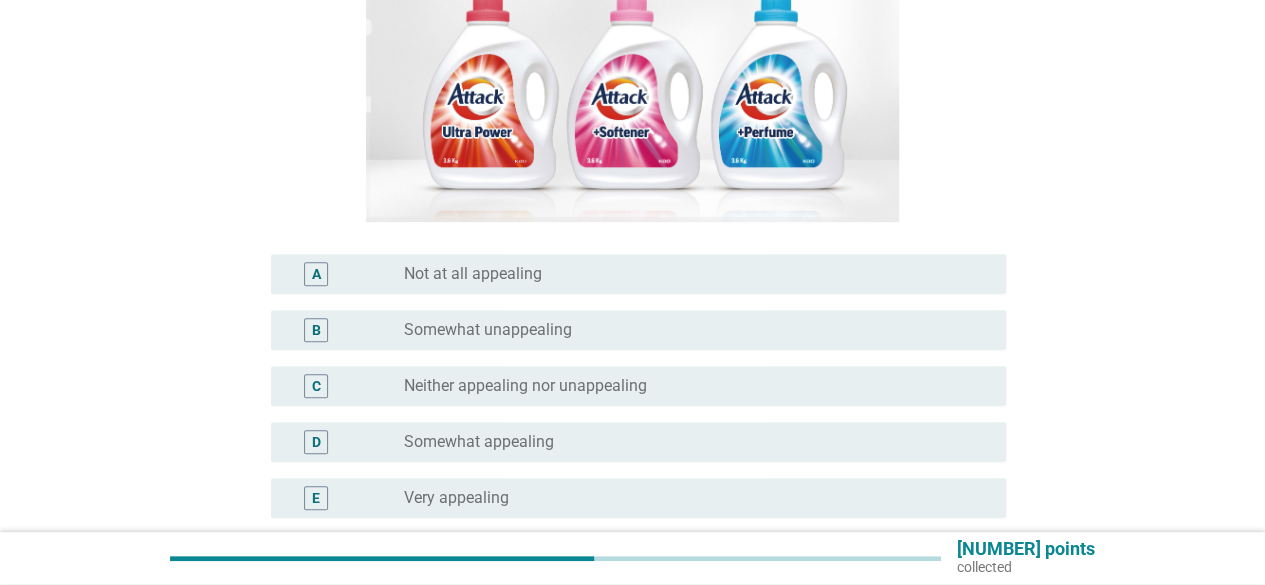 click on "radio_button_unchecked Somewhat appealing" at bounding box center (689, 442) 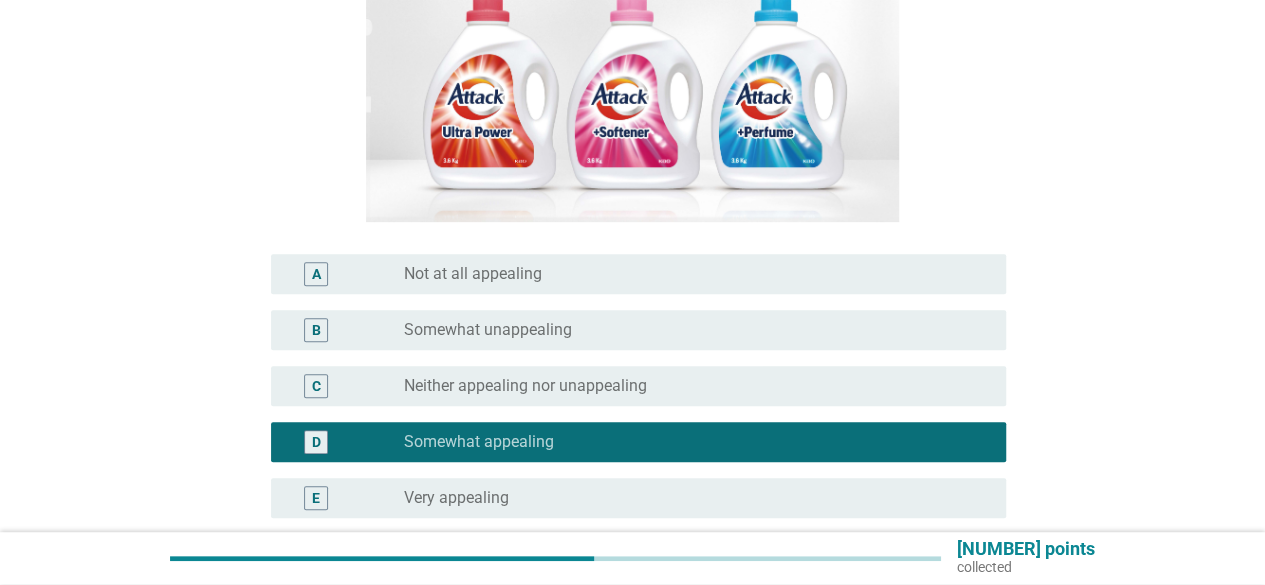 scroll, scrollTop: 495, scrollLeft: 0, axis: vertical 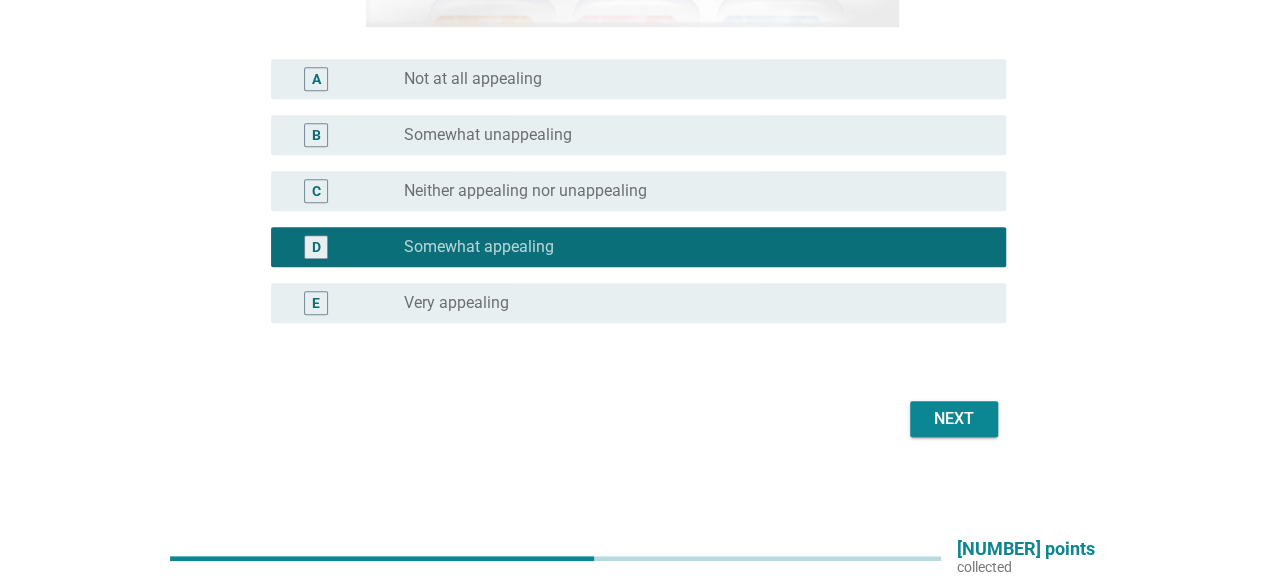 click on "Next" at bounding box center (954, 419) 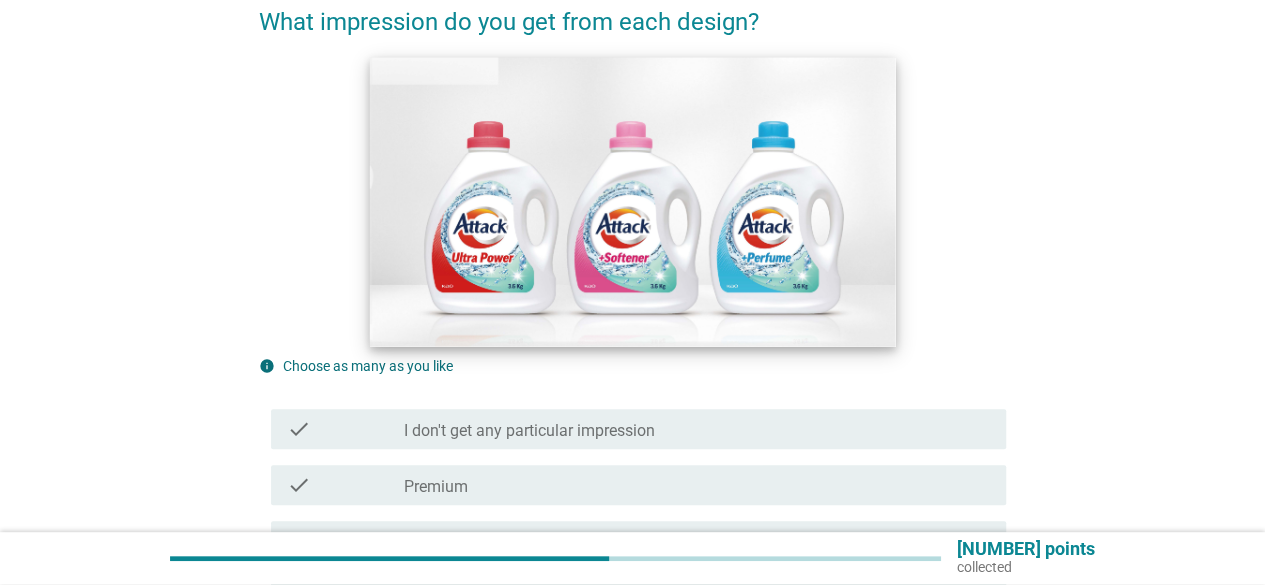 scroll, scrollTop: 300, scrollLeft: 0, axis: vertical 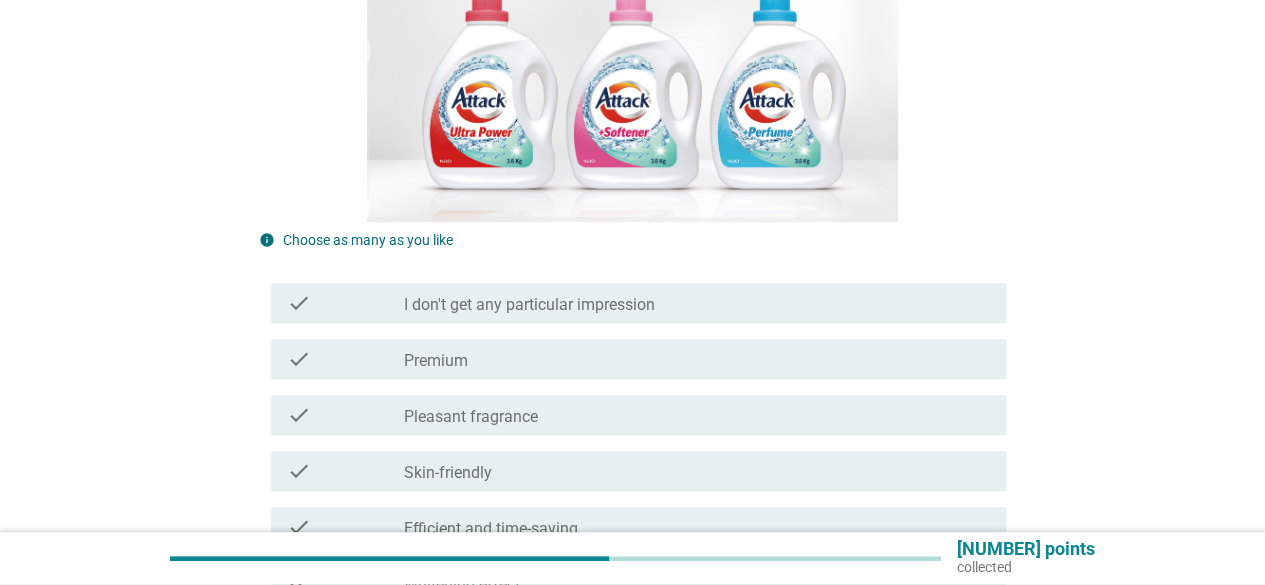 click on "check_box_outline_blank Pleasant fragrance" at bounding box center [697, 415] 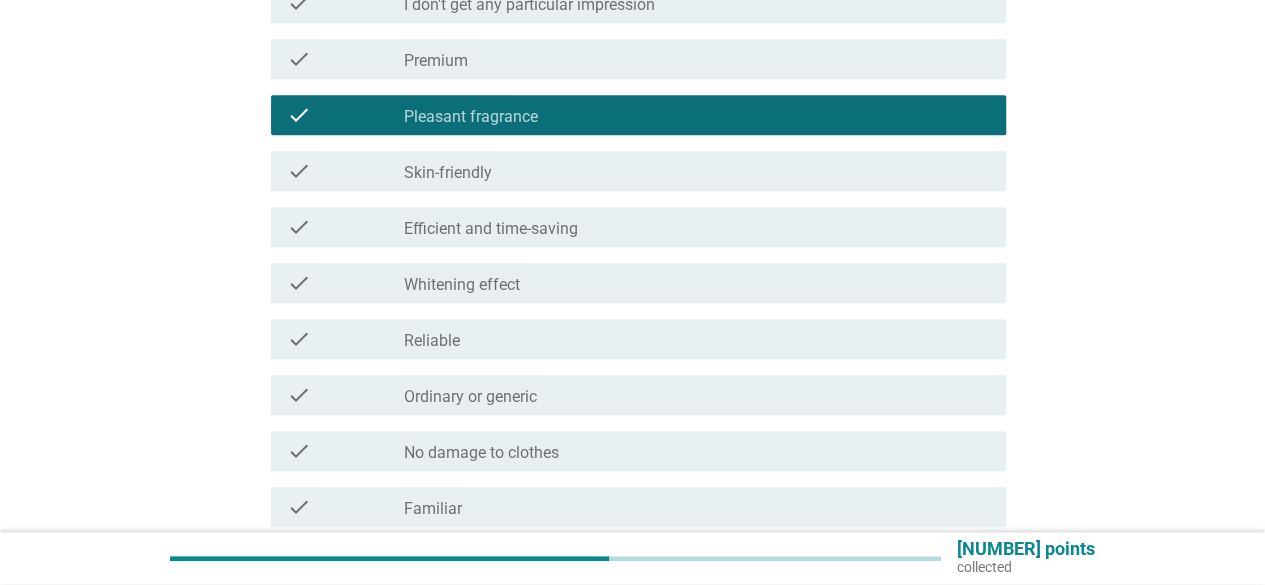 click on "check_box_outline_blank Whitening effect" at bounding box center (697, 283) 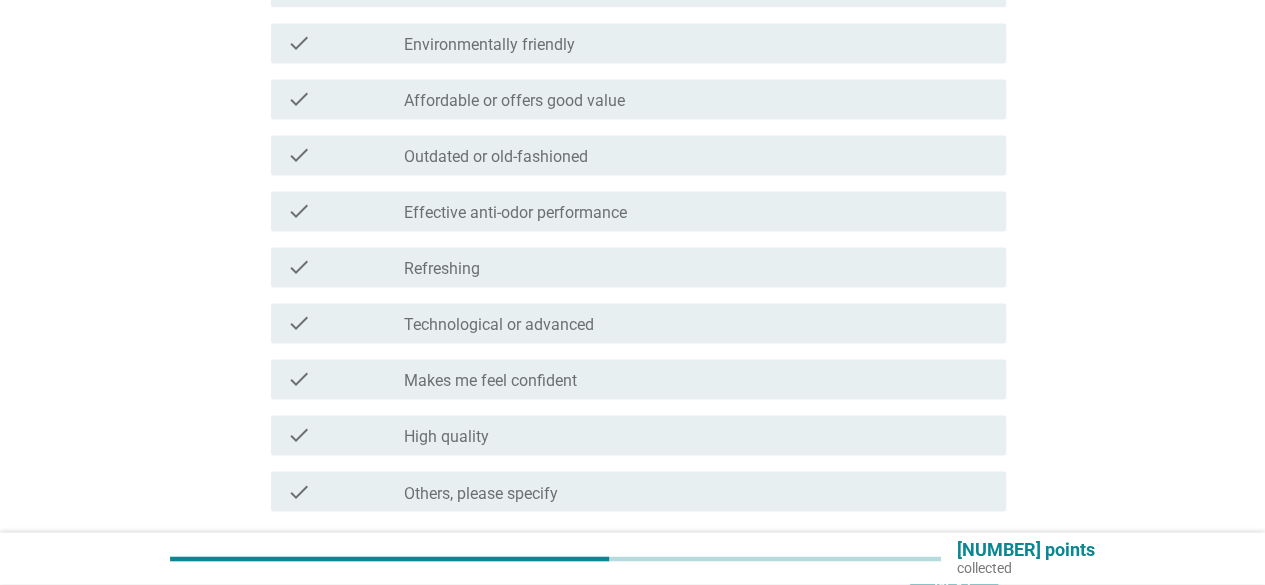 scroll, scrollTop: 1564, scrollLeft: 0, axis: vertical 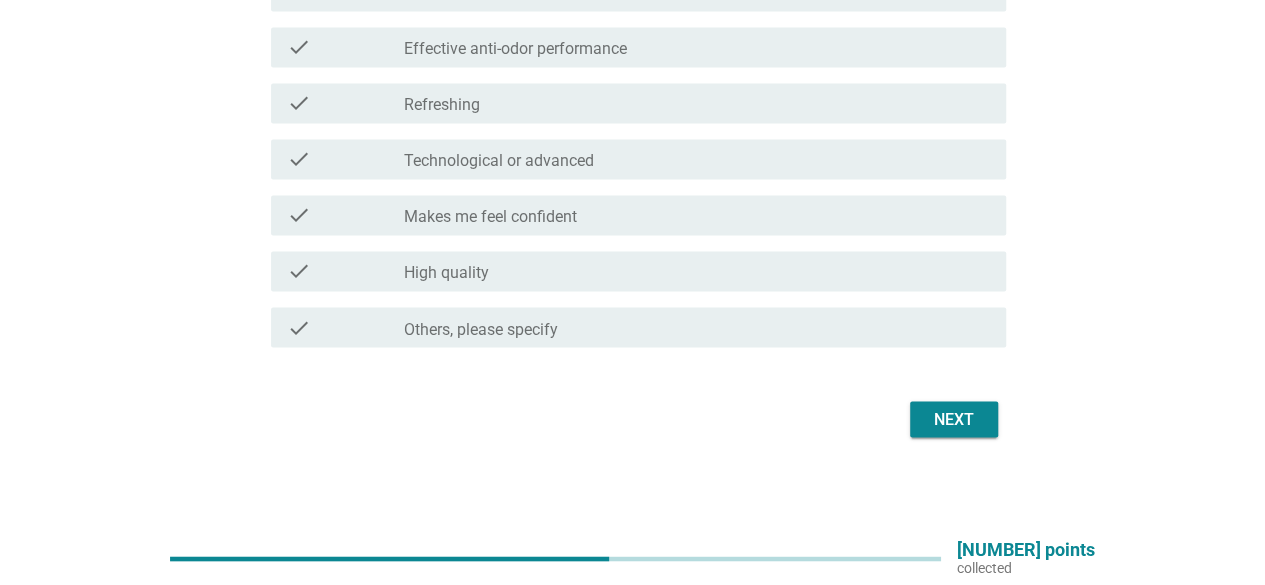 click on "Next" at bounding box center [954, 419] 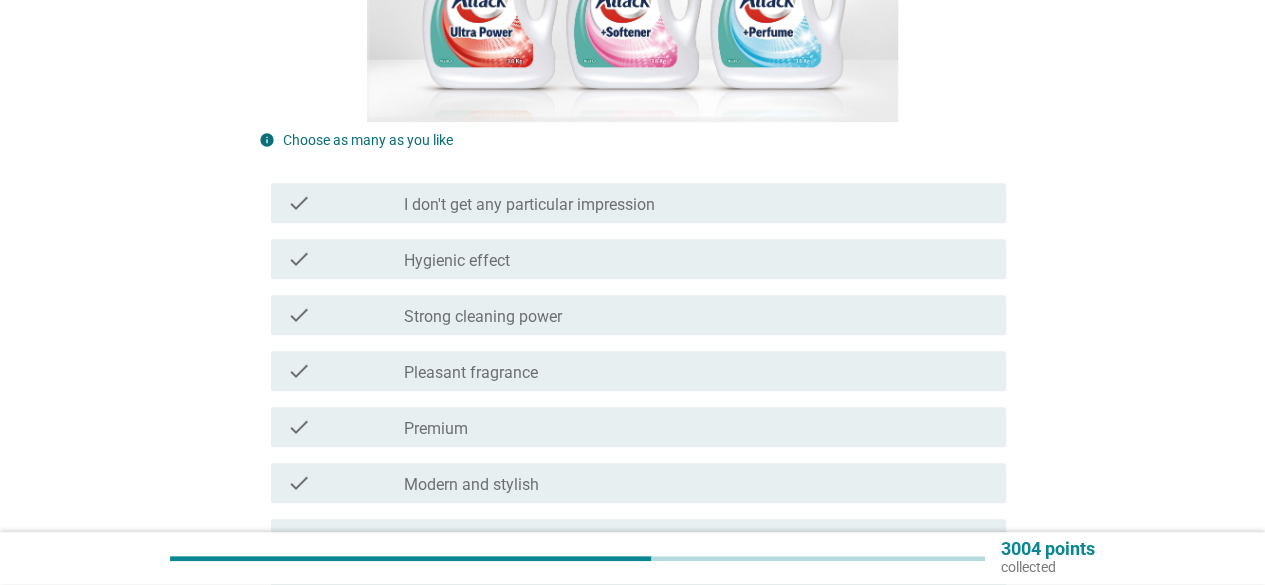 scroll, scrollTop: 500, scrollLeft: 0, axis: vertical 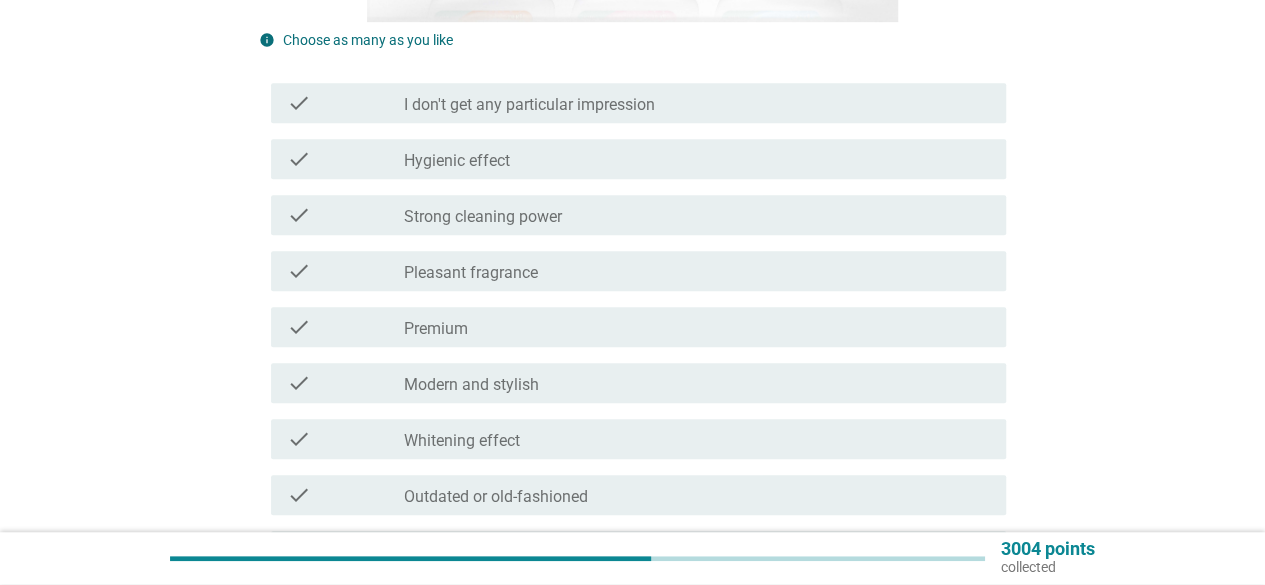 click on "Pleasant fragrance" at bounding box center [471, 273] 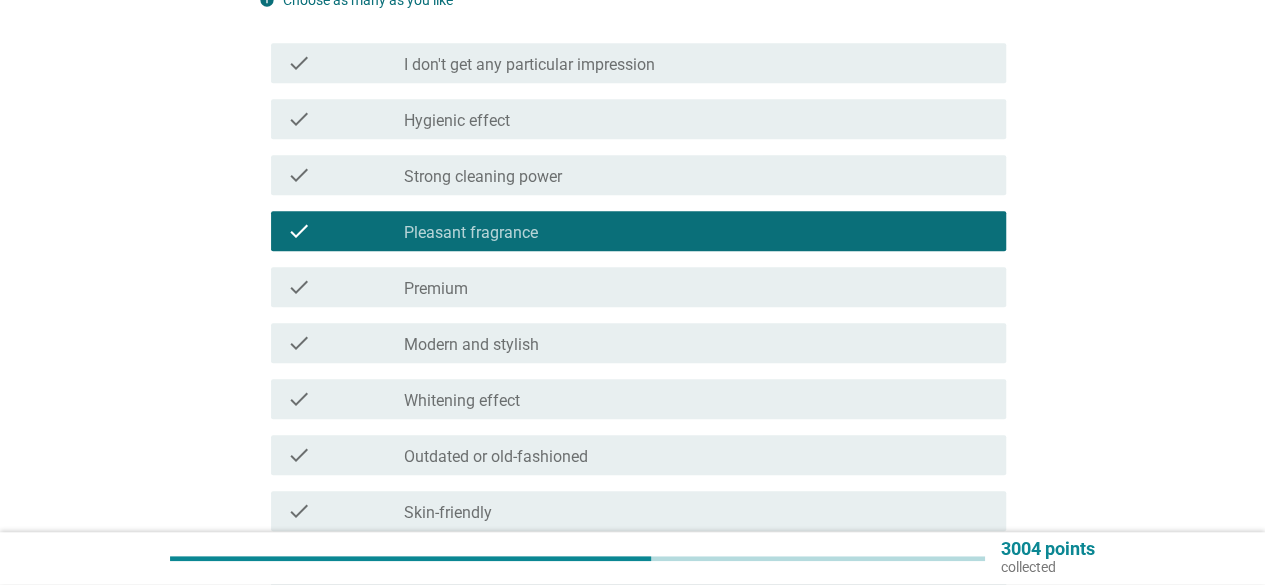 scroll, scrollTop: 600, scrollLeft: 0, axis: vertical 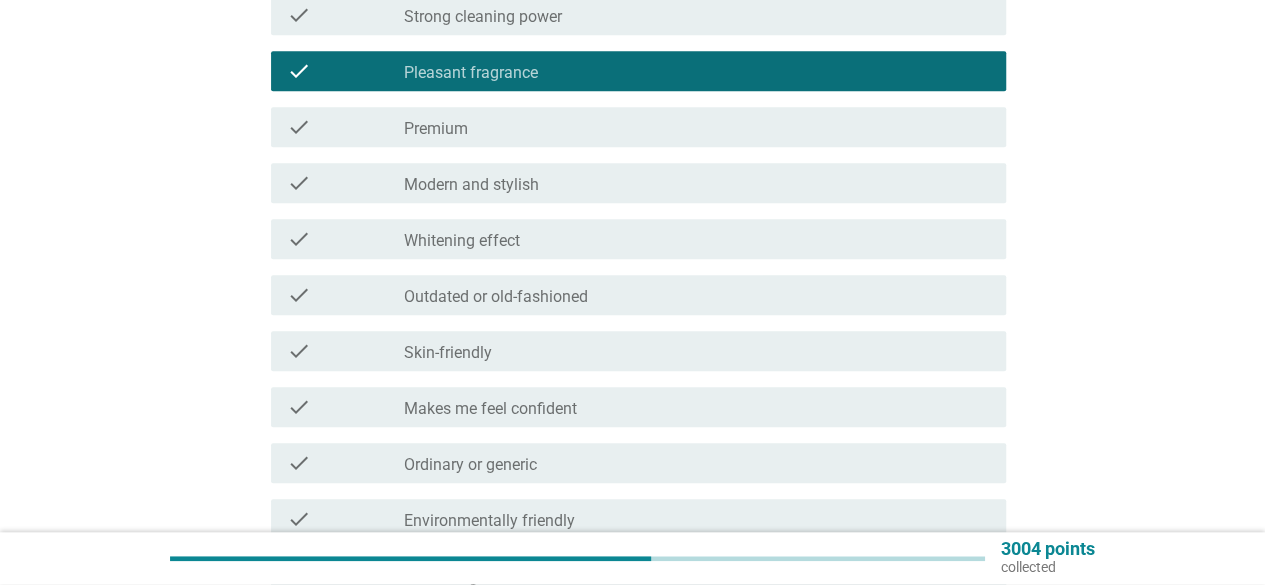 click on "Skin-friendly" at bounding box center (448, 353) 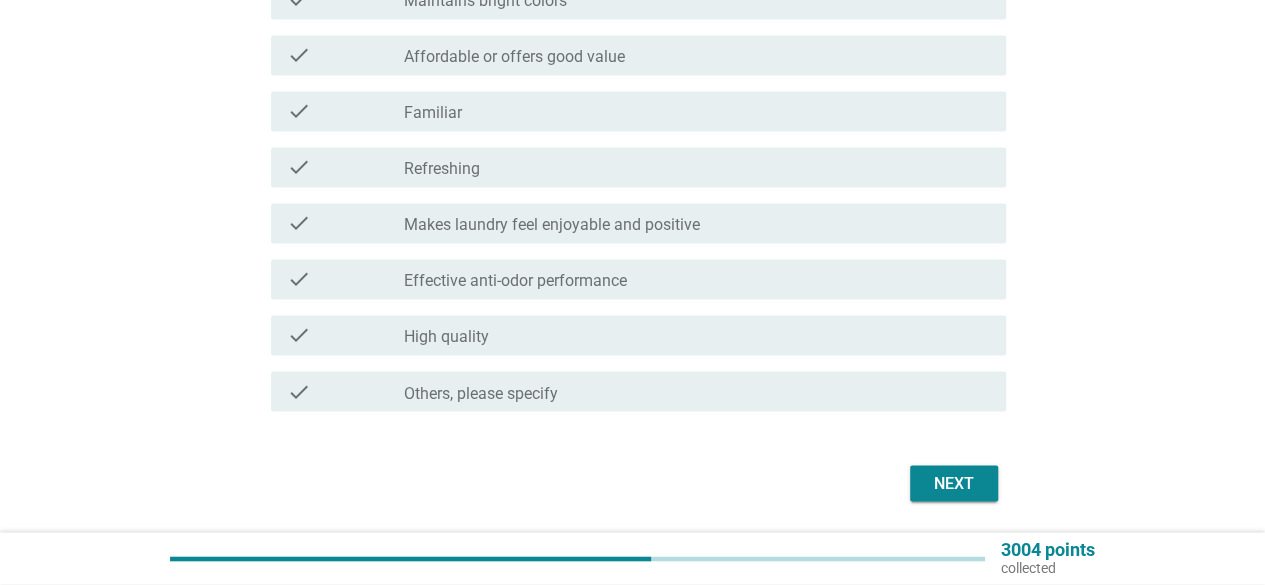 scroll, scrollTop: 1564, scrollLeft: 0, axis: vertical 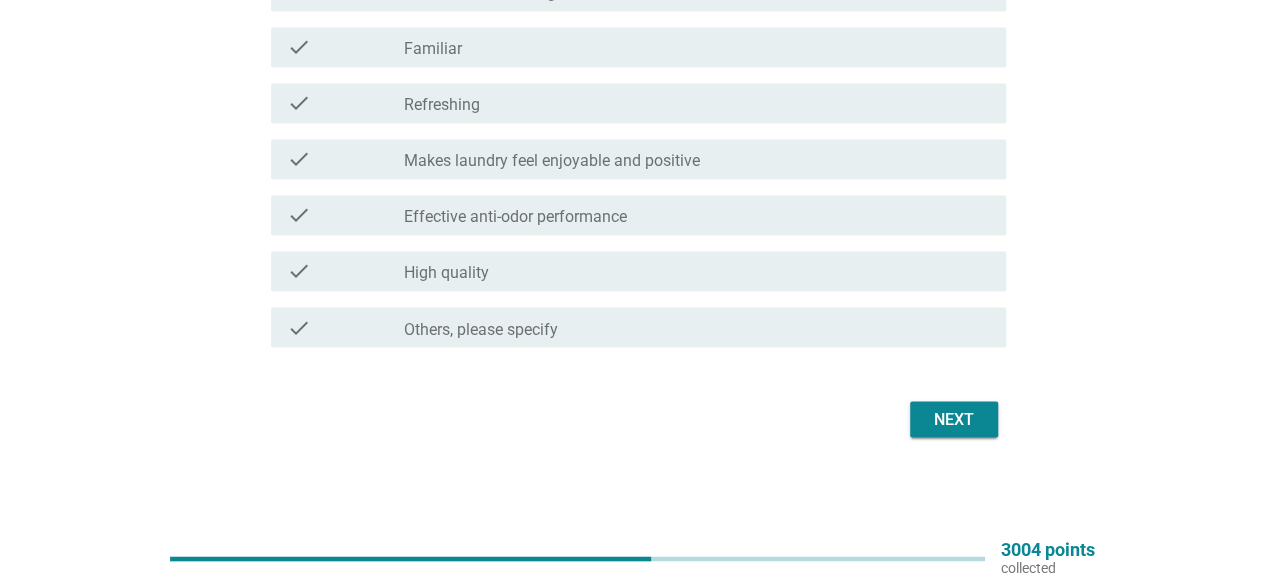 click on "Next" at bounding box center [954, 419] 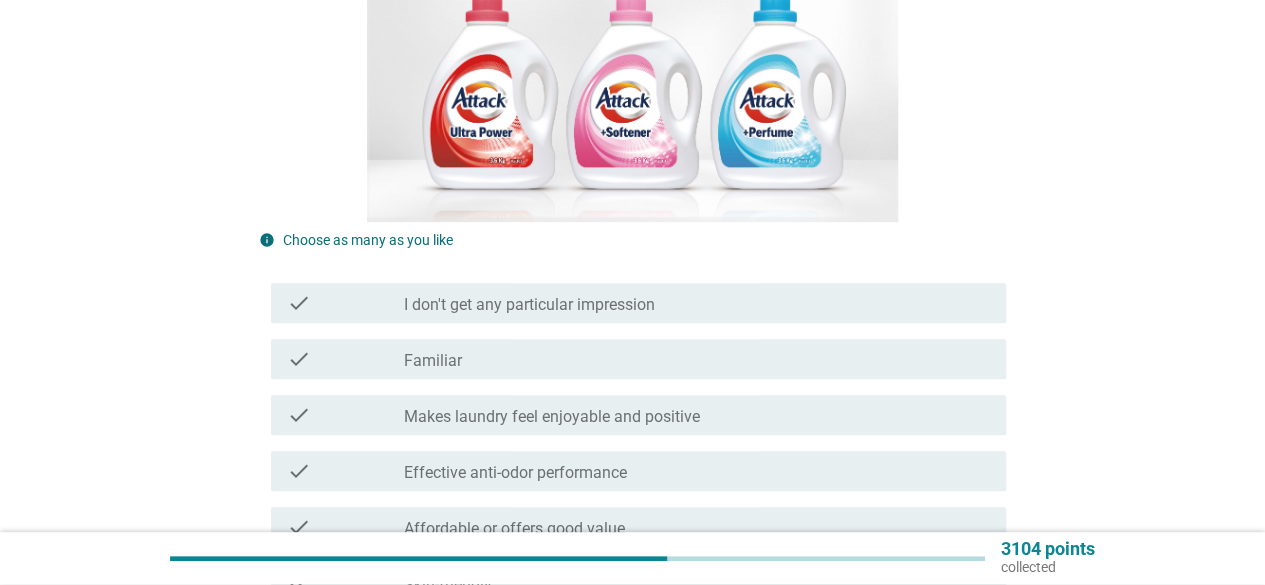 scroll, scrollTop: 400, scrollLeft: 0, axis: vertical 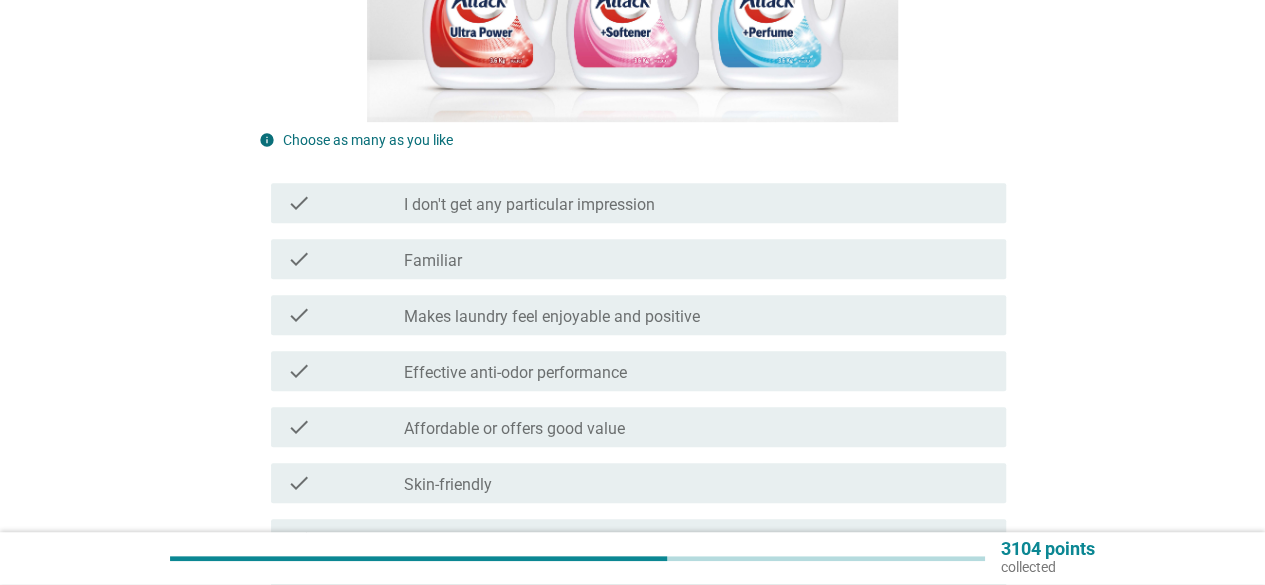 click on "Affordable or offers good value" at bounding box center [514, 429] 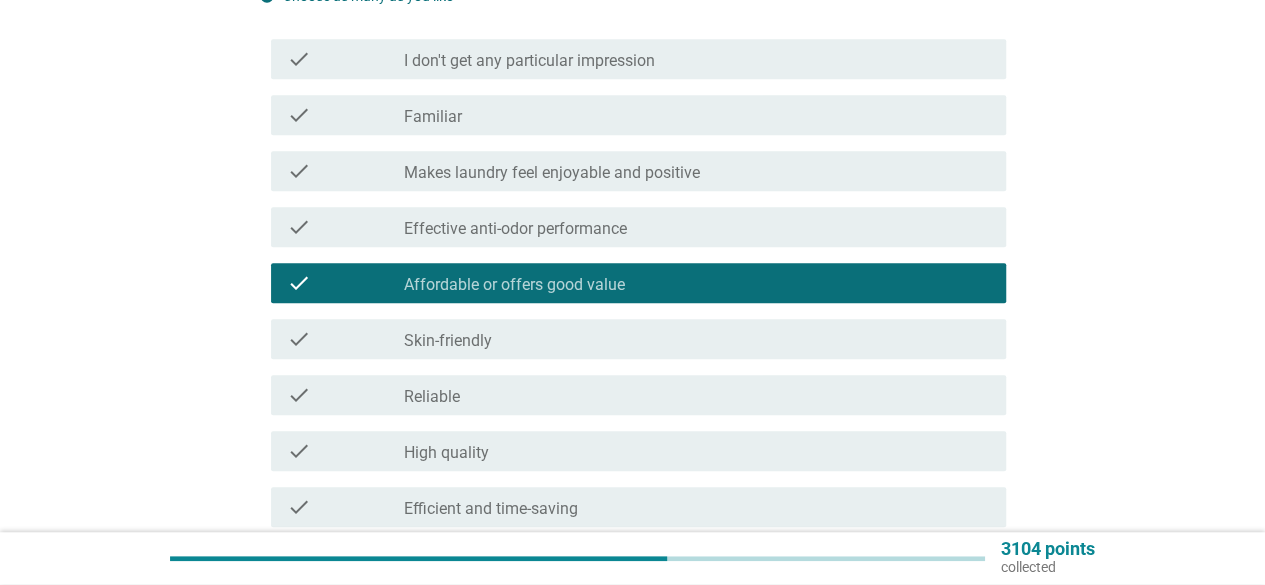 scroll, scrollTop: 600, scrollLeft: 0, axis: vertical 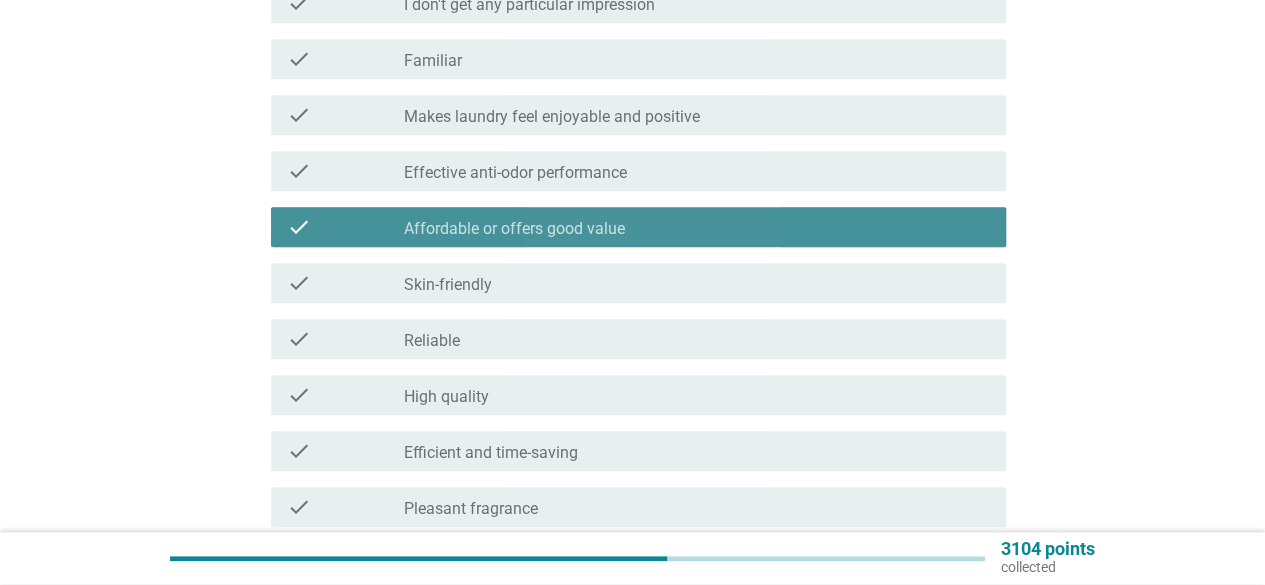 click on "check     check_box Affordable or offers good value" at bounding box center (638, 227) 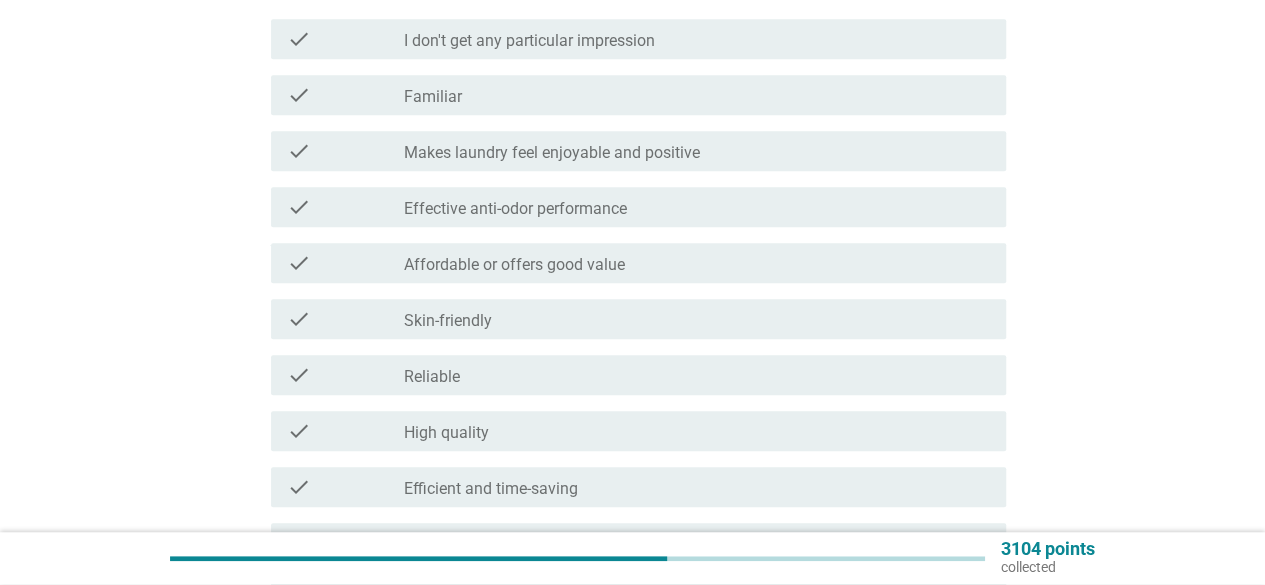 scroll, scrollTop: 600, scrollLeft: 0, axis: vertical 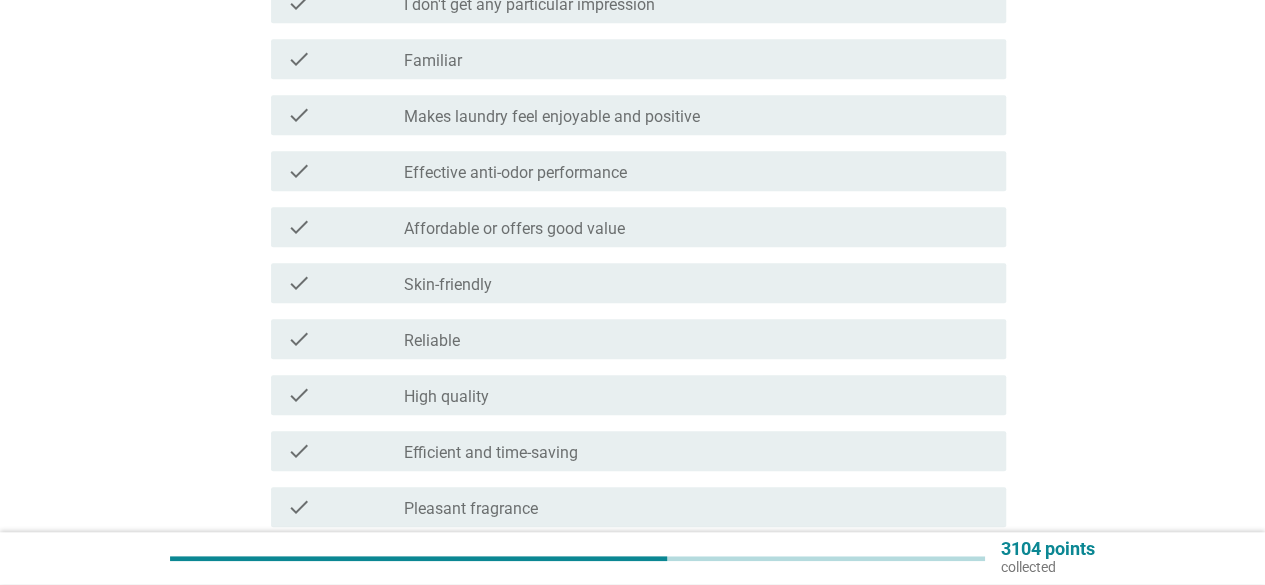 click on "check_box_outline_blank Skin-friendly" at bounding box center [697, 283] 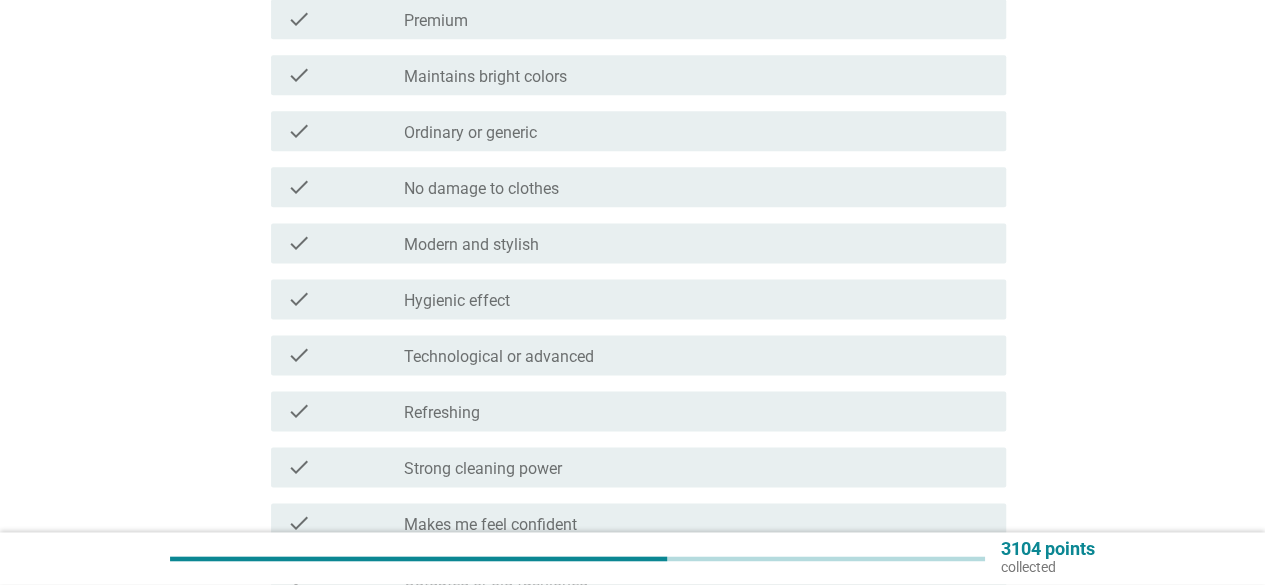 scroll, scrollTop: 1564, scrollLeft: 0, axis: vertical 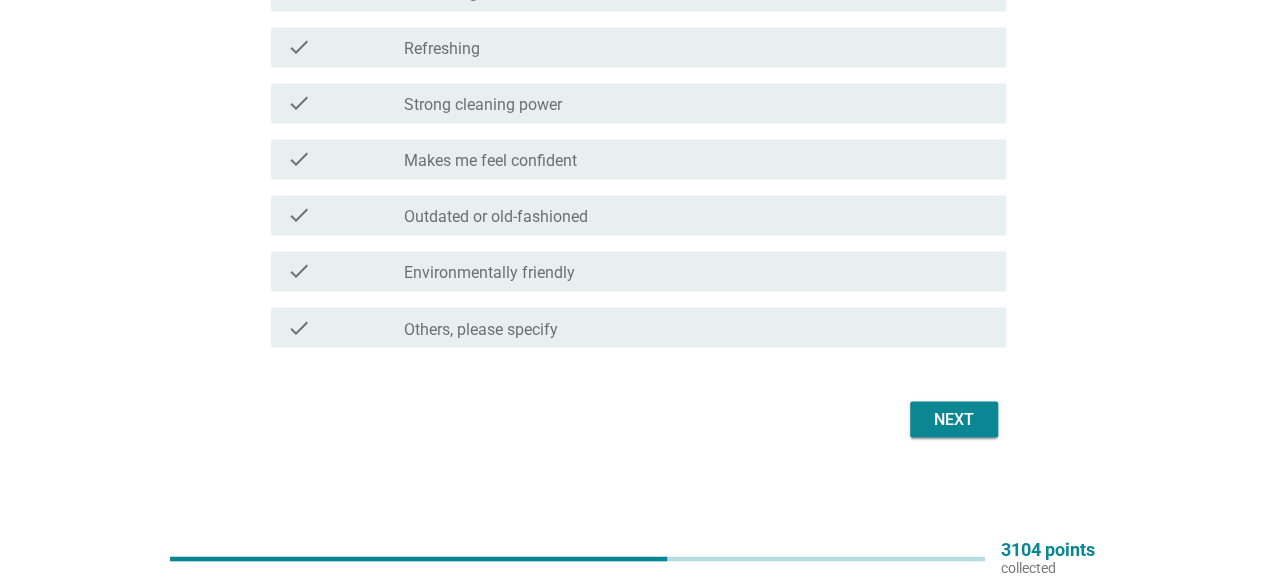 click on "check_box_outline_blank Refreshing" at bounding box center [697, 47] 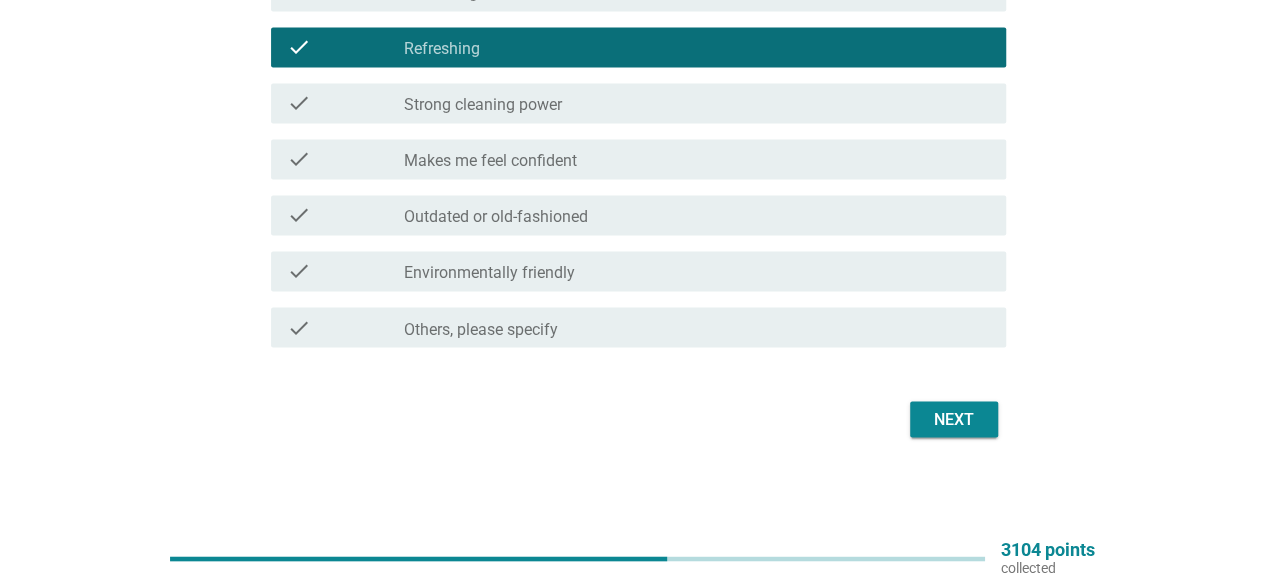 click on "Next" at bounding box center [954, 419] 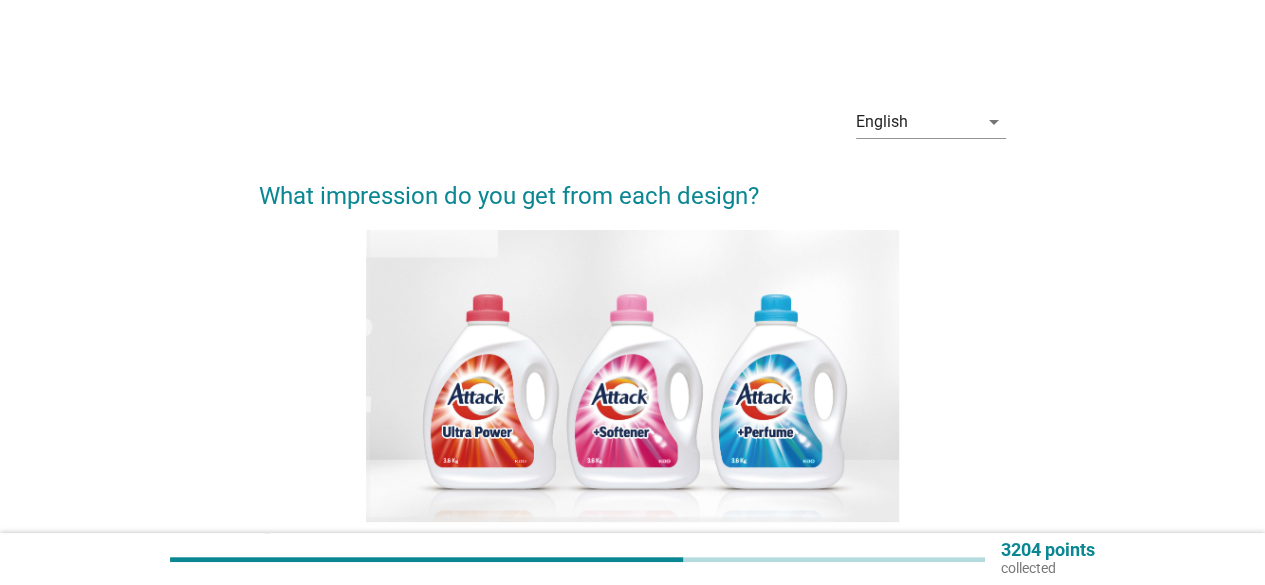 scroll, scrollTop: 300, scrollLeft: 0, axis: vertical 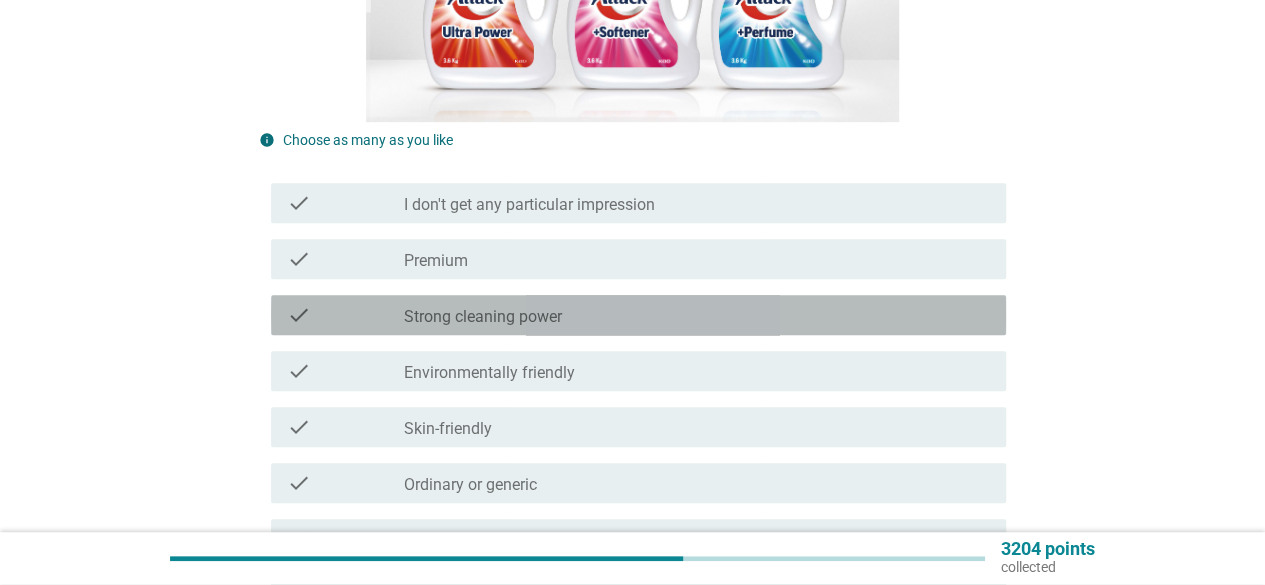 click on "Strong cleaning power" at bounding box center [483, 317] 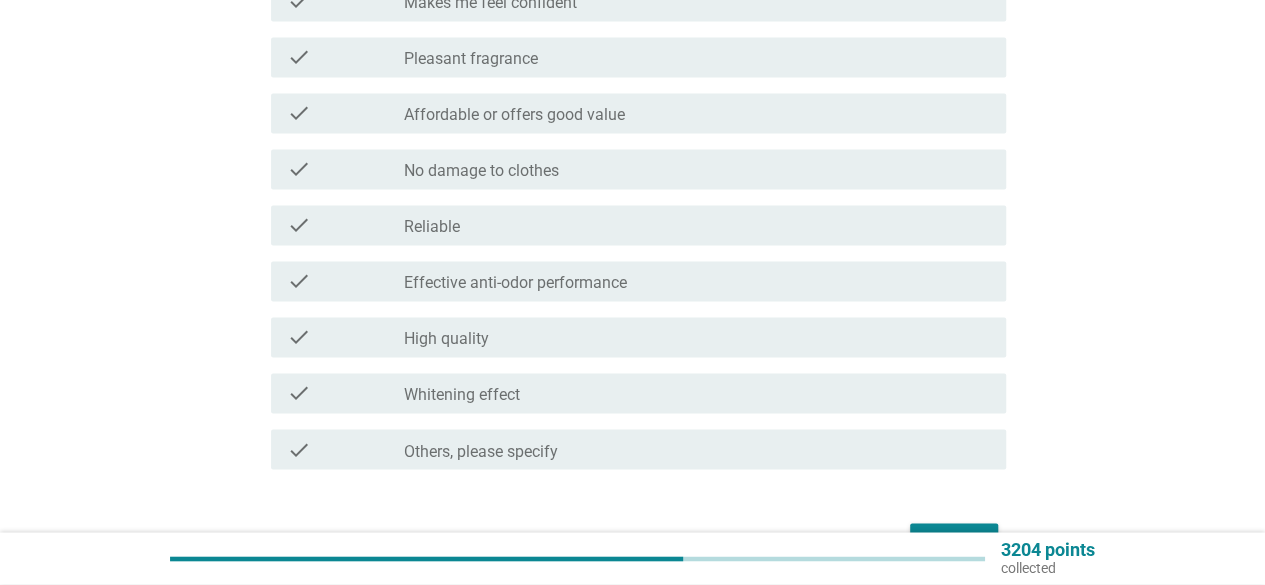 scroll, scrollTop: 1500, scrollLeft: 0, axis: vertical 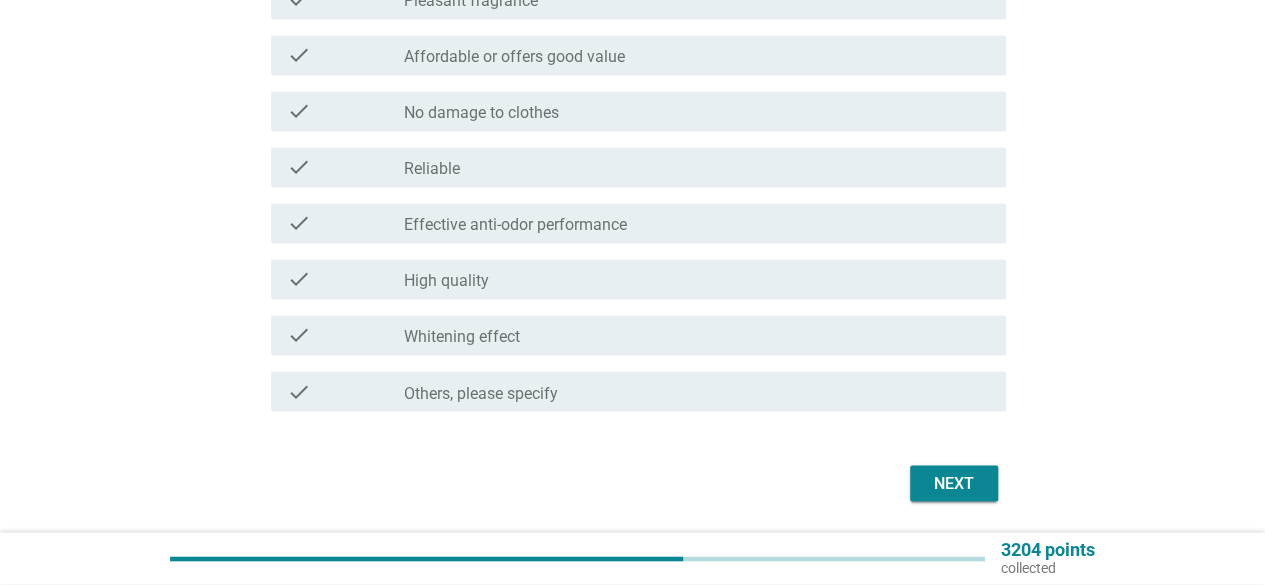 click on "Next" at bounding box center (954, 483) 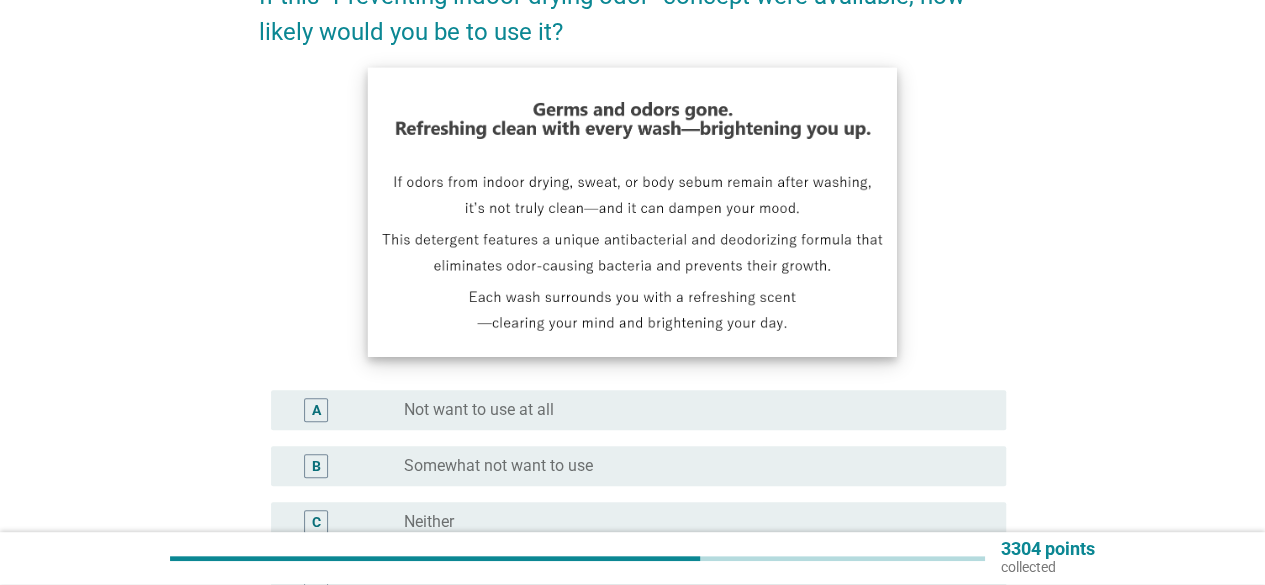scroll, scrollTop: 500, scrollLeft: 0, axis: vertical 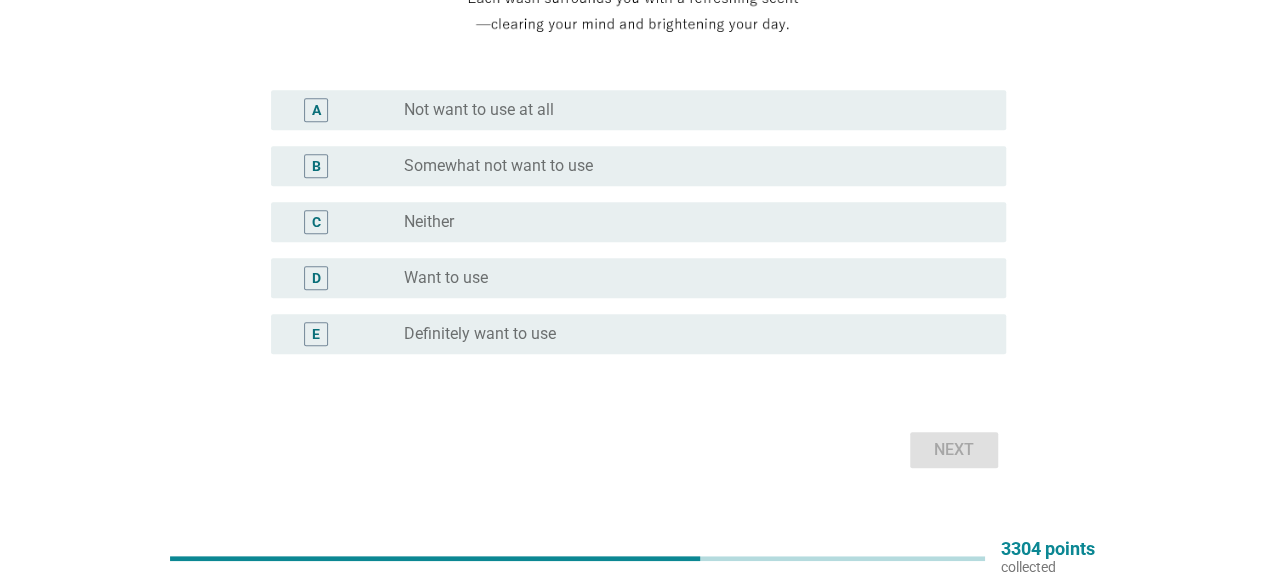 click on "radio_button_unchecked Want to use" at bounding box center [689, 278] 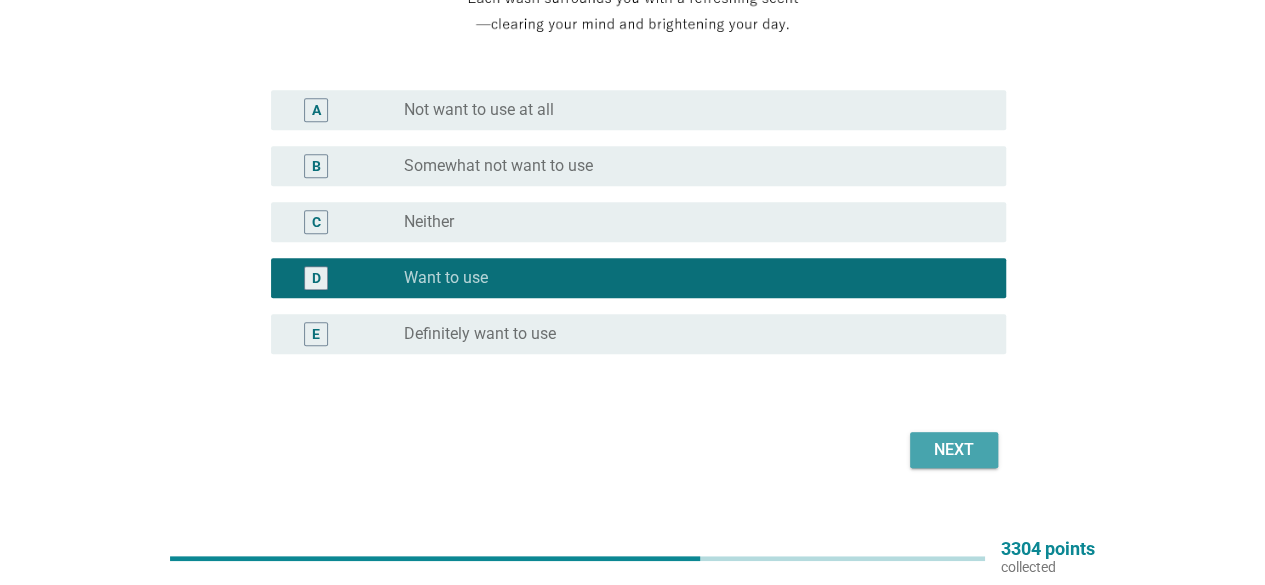 click on "Next" at bounding box center (954, 450) 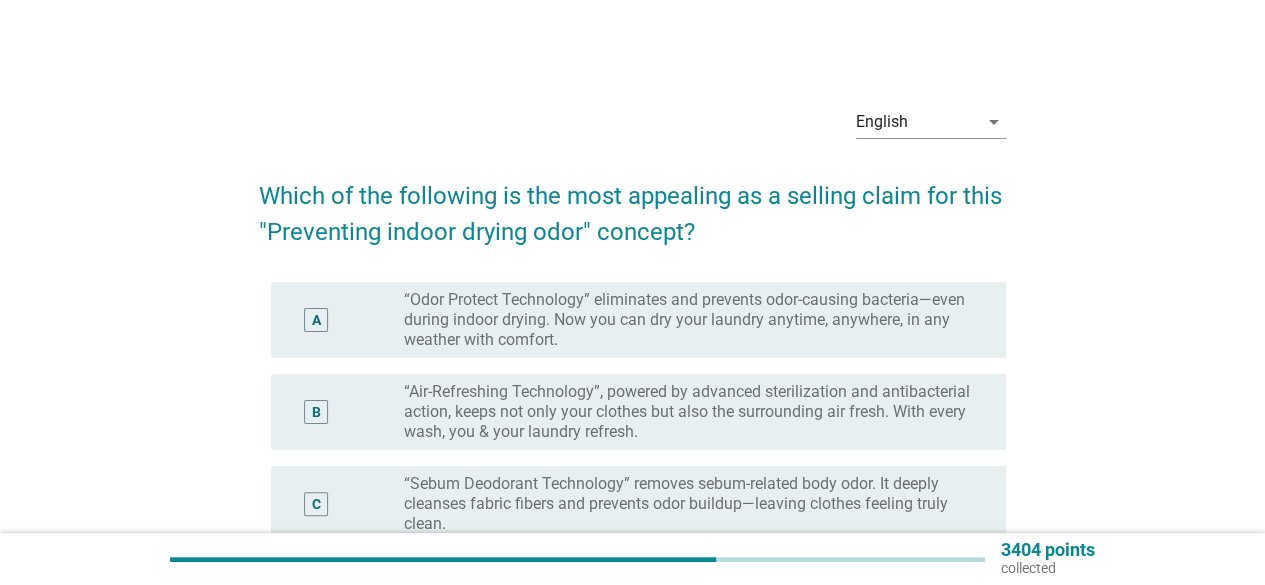scroll, scrollTop: 100, scrollLeft: 0, axis: vertical 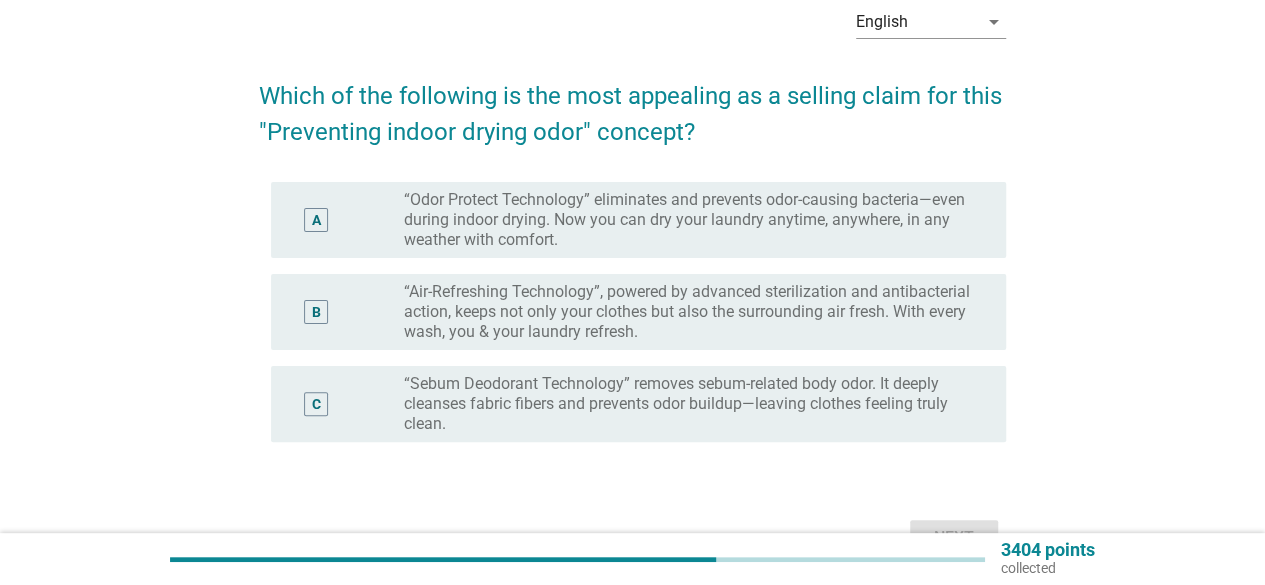 click on "“Odor Protect Technology” eliminates and prevents odor-causing bacteria—even during indoor drying. Now you can dry your laundry anytime, anywhere, in any weather with comfort." at bounding box center [689, 220] 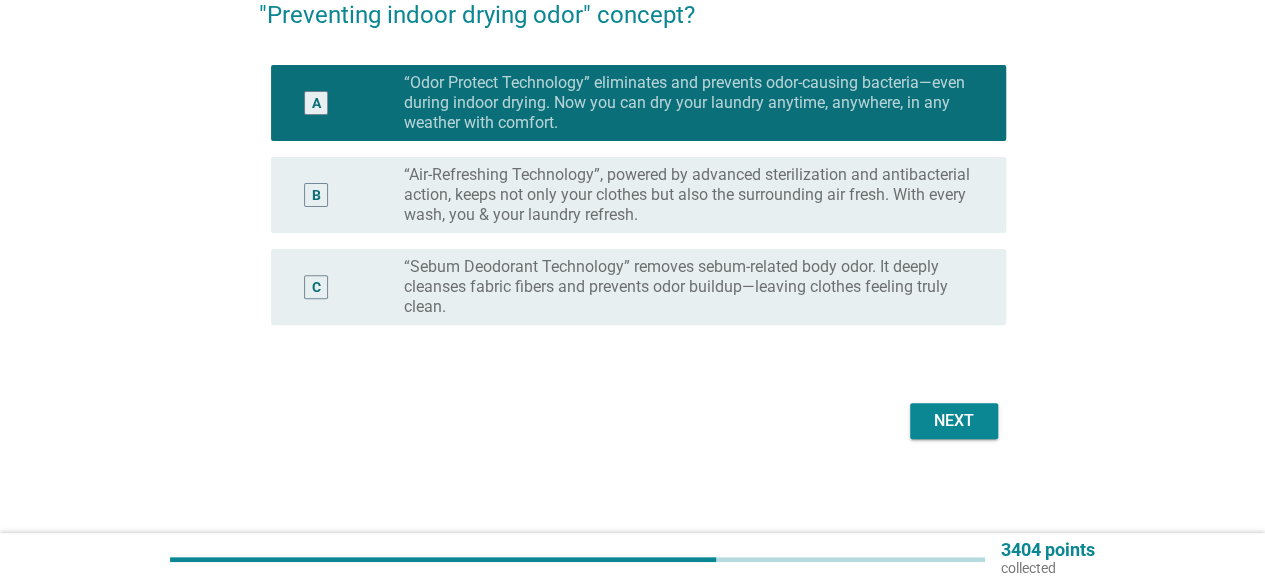 scroll, scrollTop: 218, scrollLeft: 0, axis: vertical 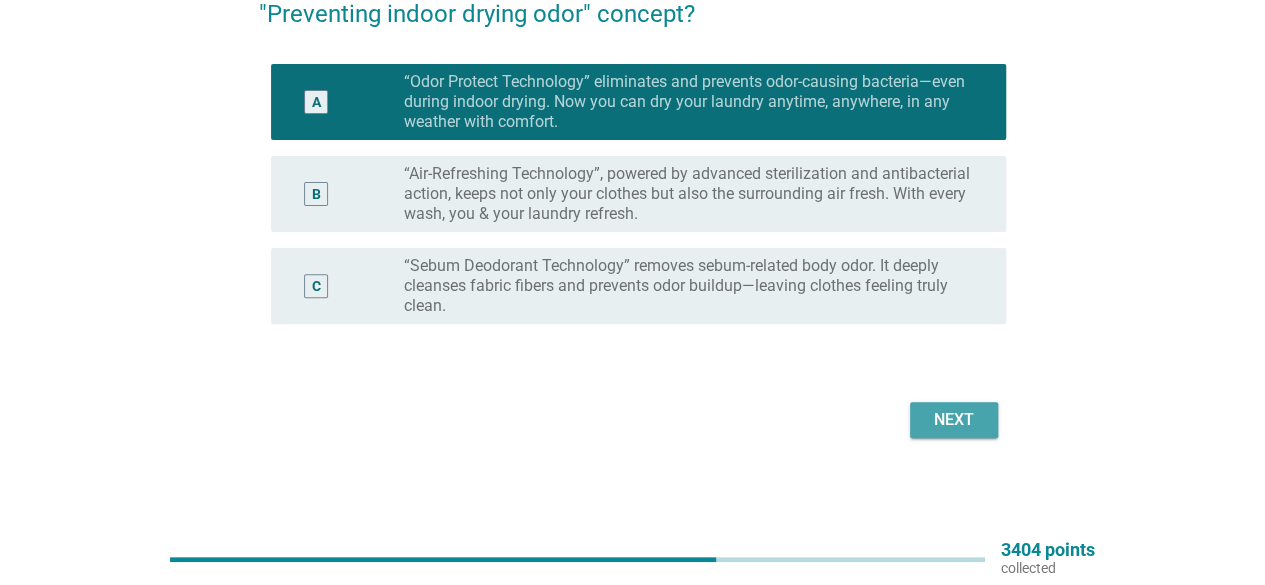 click on "Next" at bounding box center (954, 420) 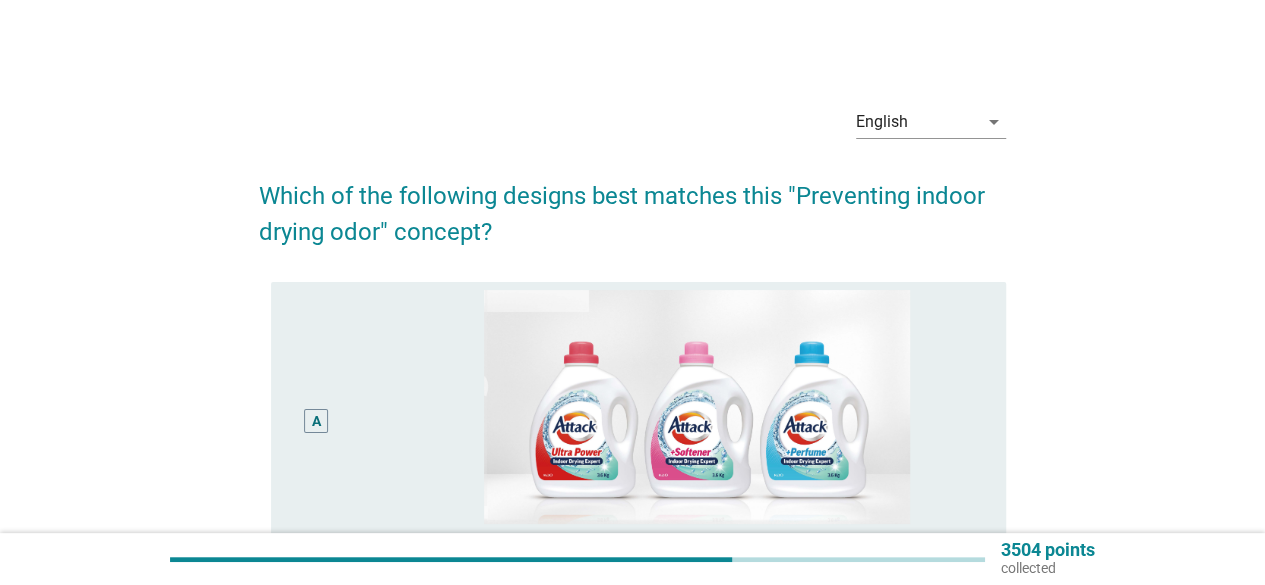 scroll, scrollTop: 100, scrollLeft: 0, axis: vertical 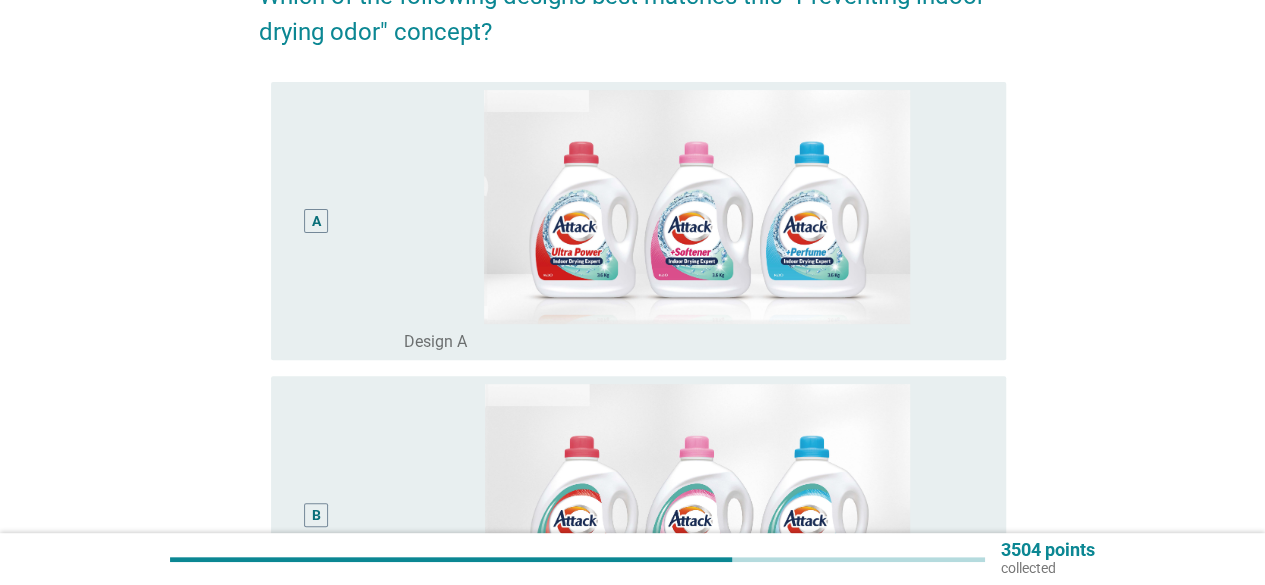 click on "A" at bounding box center [345, 221] 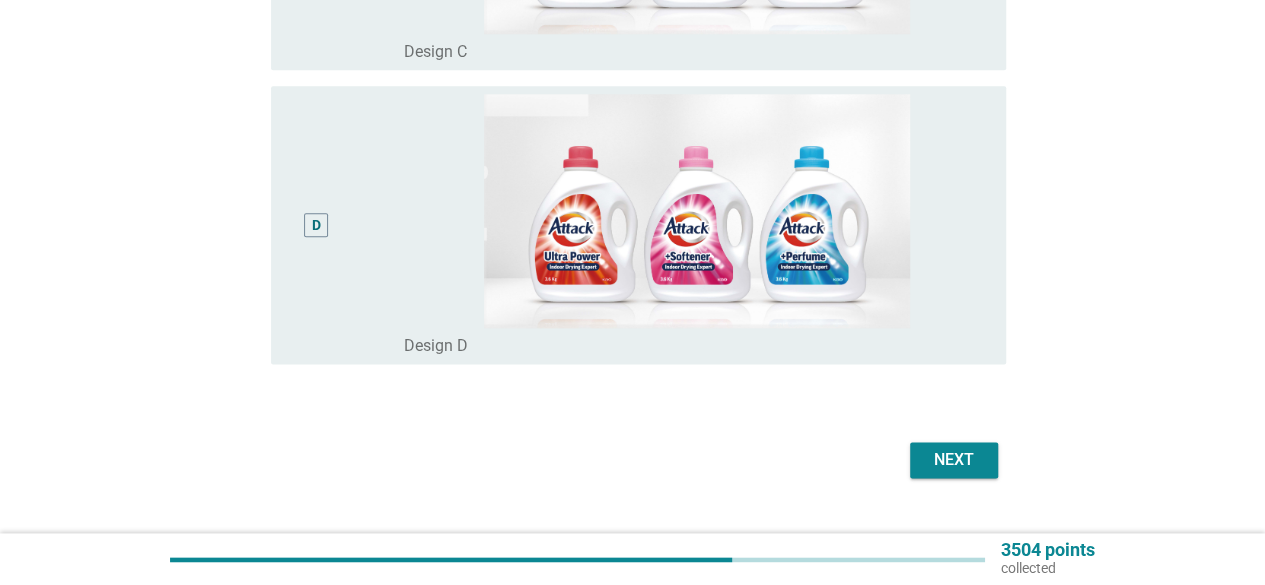 scroll, scrollTop: 1119, scrollLeft: 0, axis: vertical 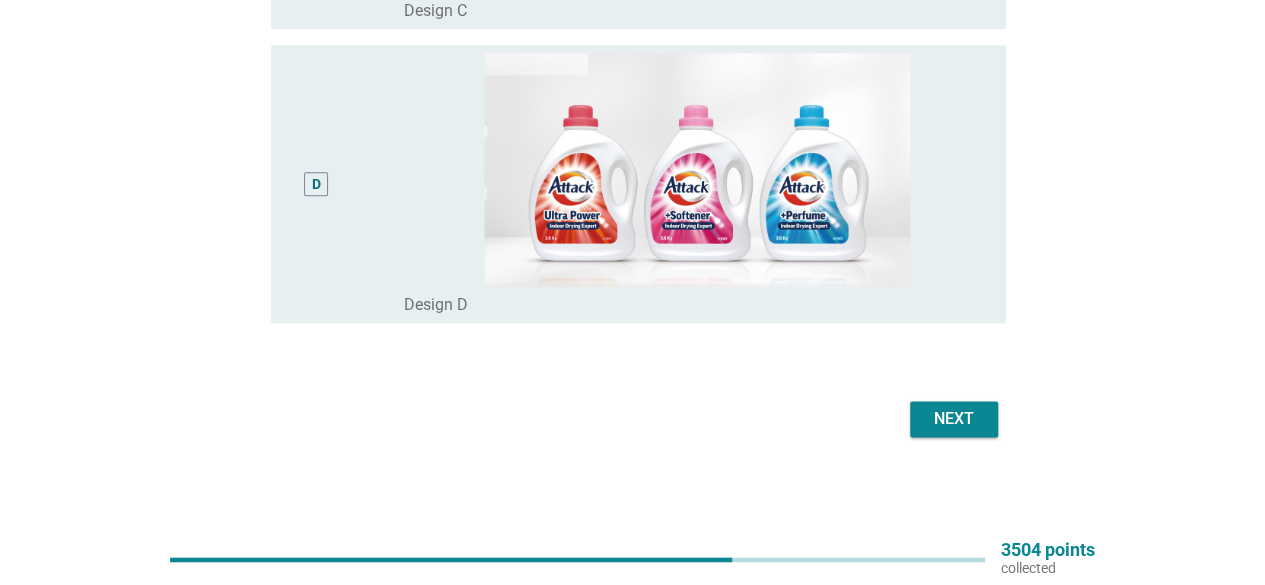 click on "English arrow_drop_down   Which of the following designs best matches this "Preventing indoor drying odor" concept?     A     radio_button_checked Design A   B     radio_button_unchecked Design B   C     radio_button_unchecked Design C   D     radio_button_unchecked Design D     Next" at bounding box center [632, -293] 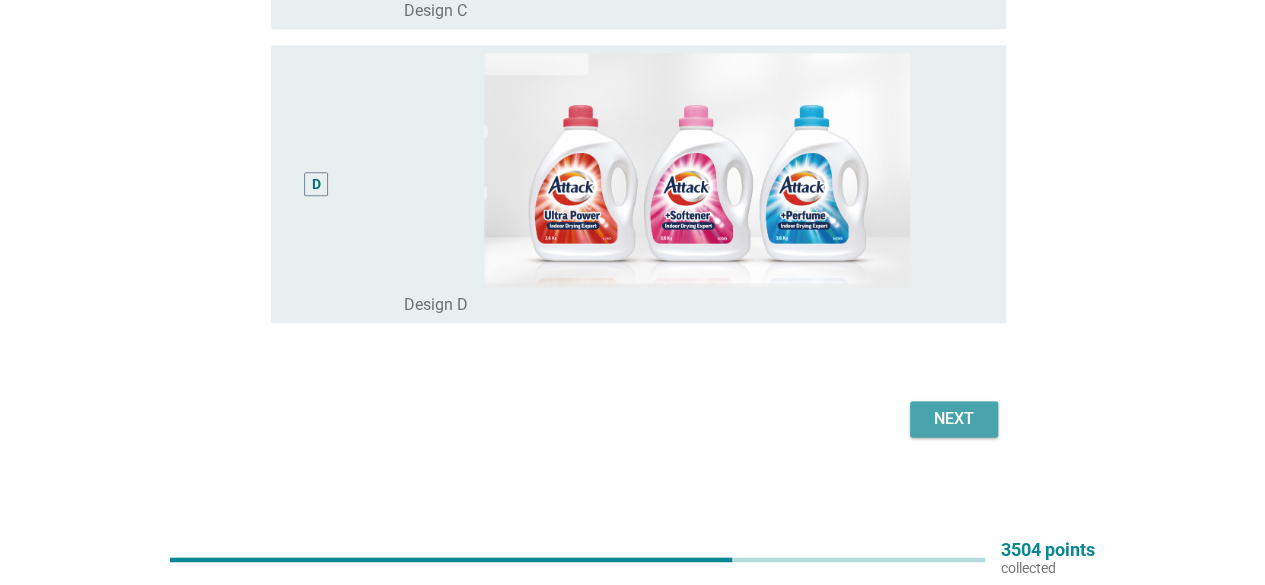 click on "Next" at bounding box center (954, 419) 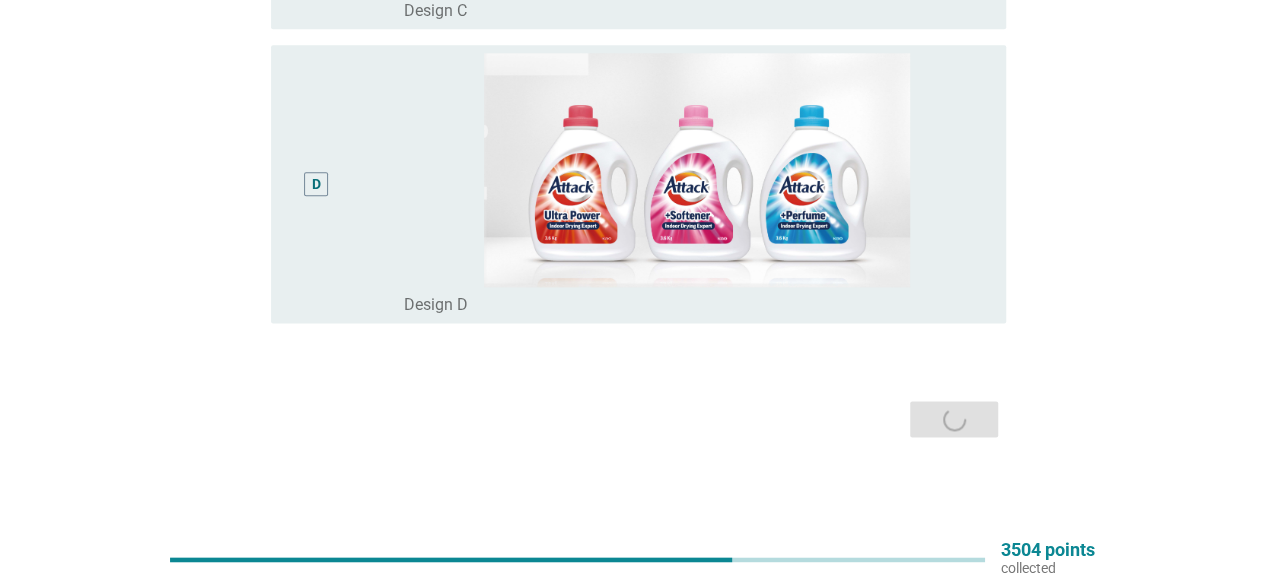 scroll, scrollTop: 0, scrollLeft: 0, axis: both 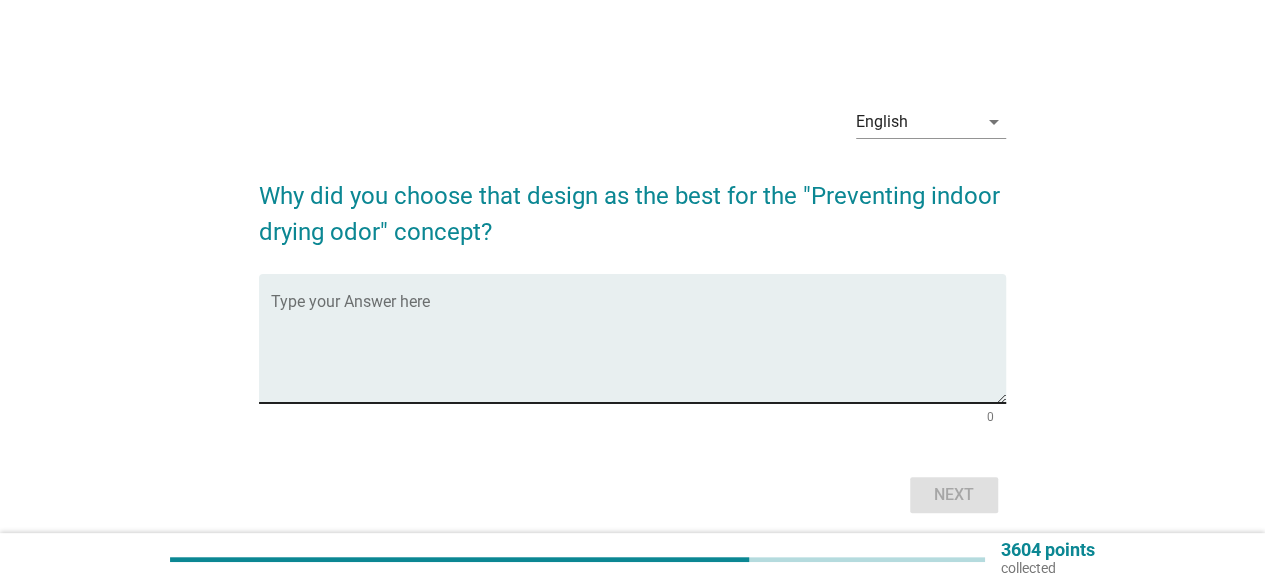 click at bounding box center [638, 350] 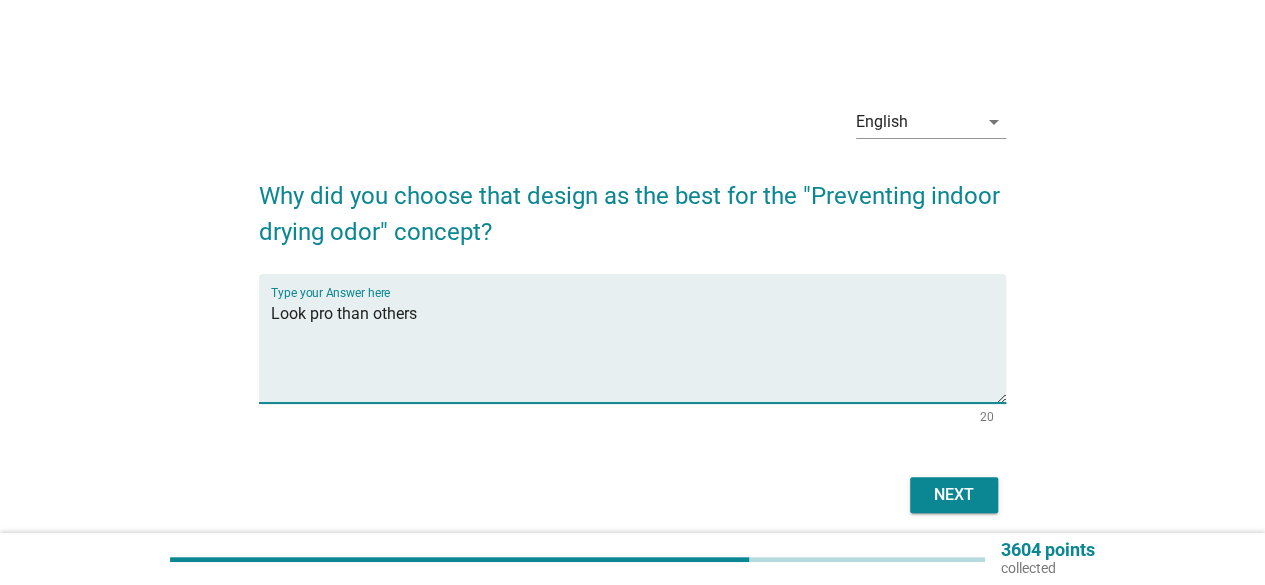 type on "Look pro than others" 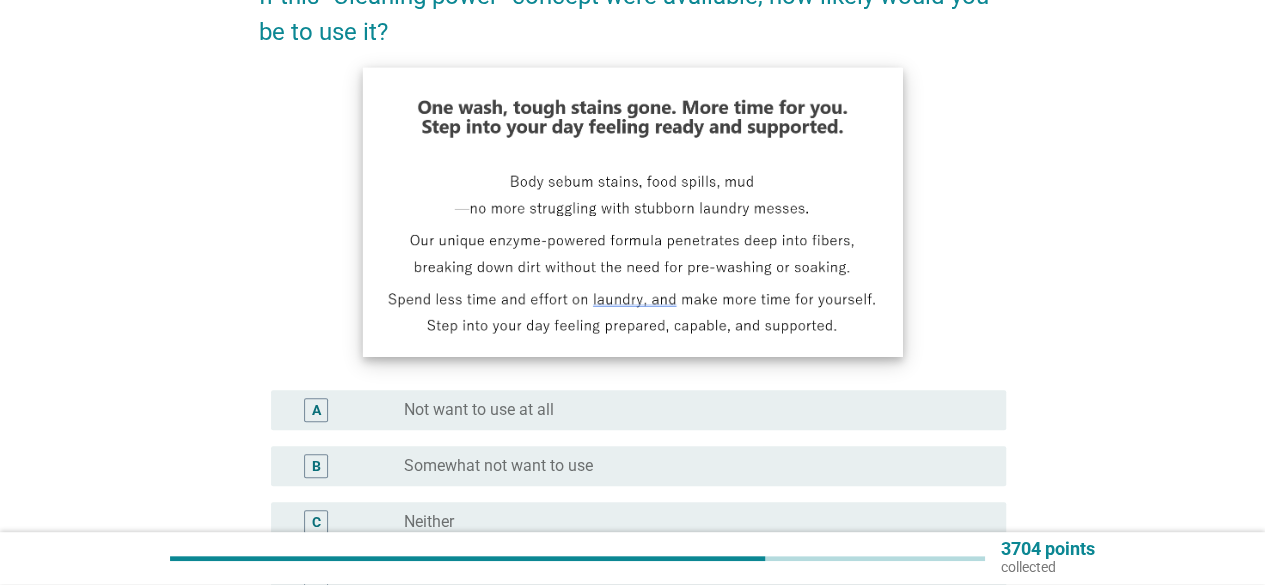 scroll, scrollTop: 400, scrollLeft: 0, axis: vertical 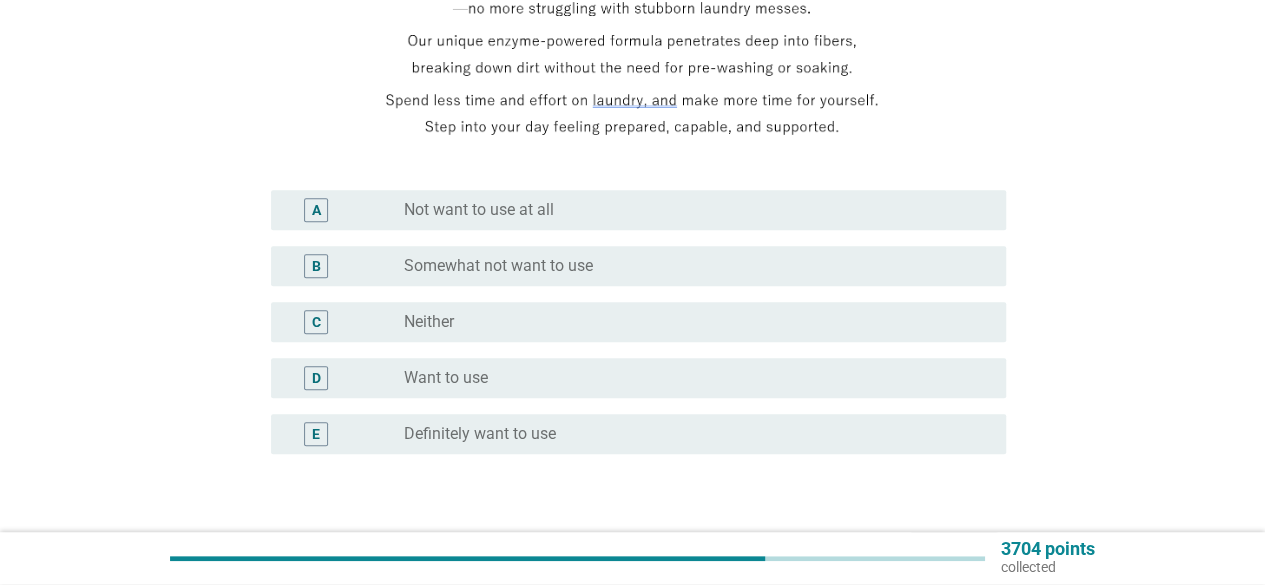 click on "radio_button_unchecked Want to use" at bounding box center [689, 378] 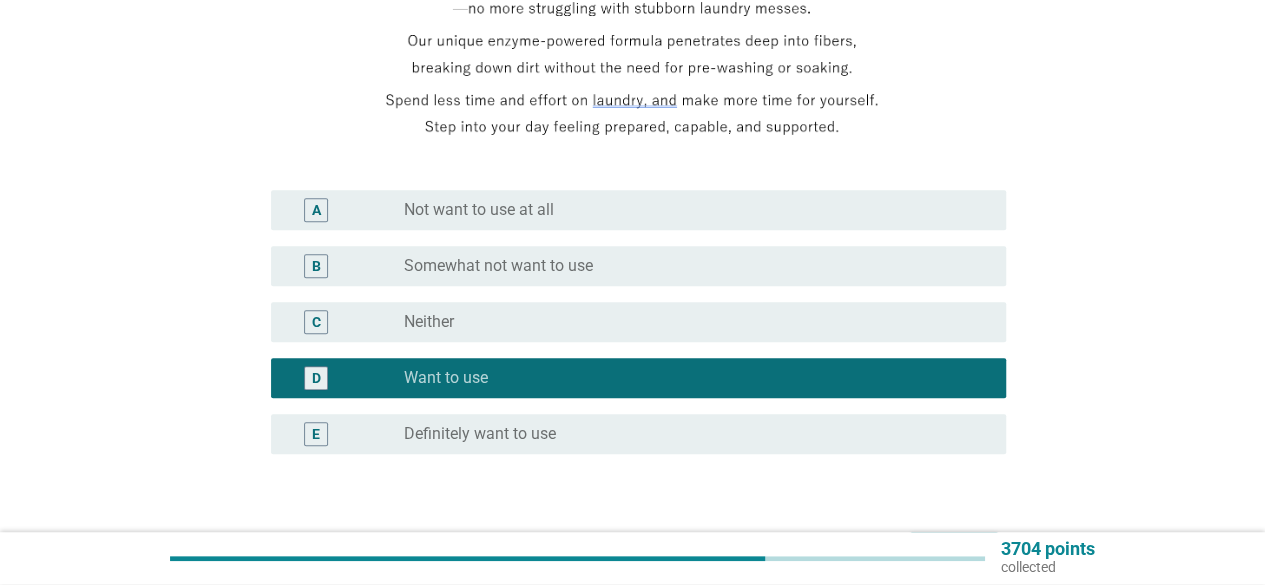 scroll, scrollTop: 531, scrollLeft: 0, axis: vertical 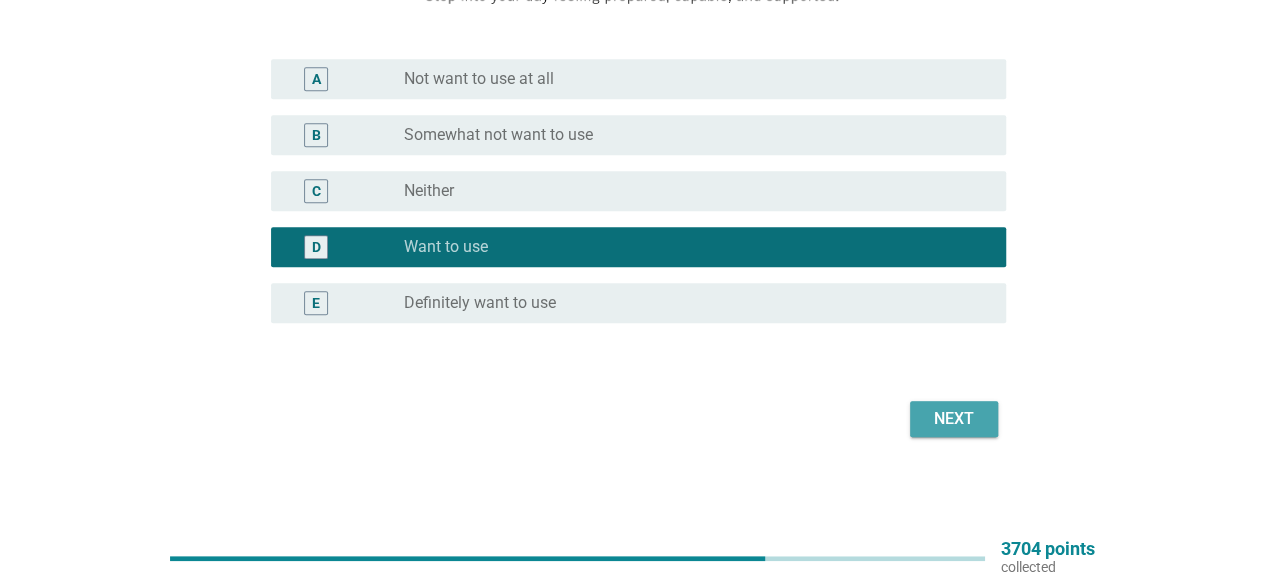 click on "Next" at bounding box center [954, 419] 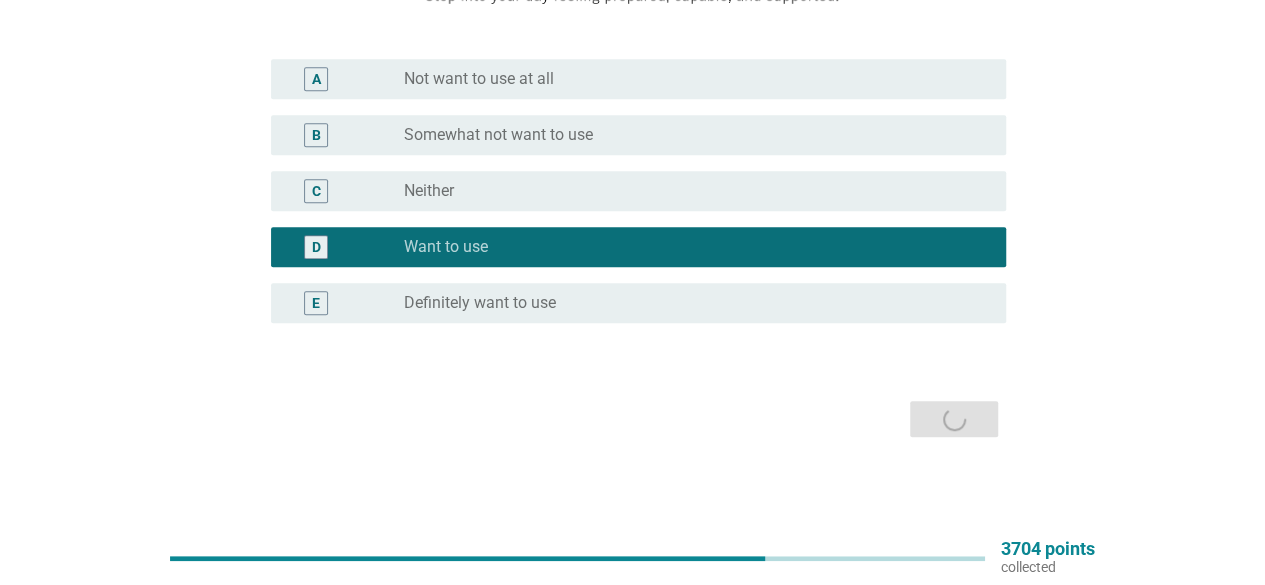 scroll, scrollTop: 0, scrollLeft: 0, axis: both 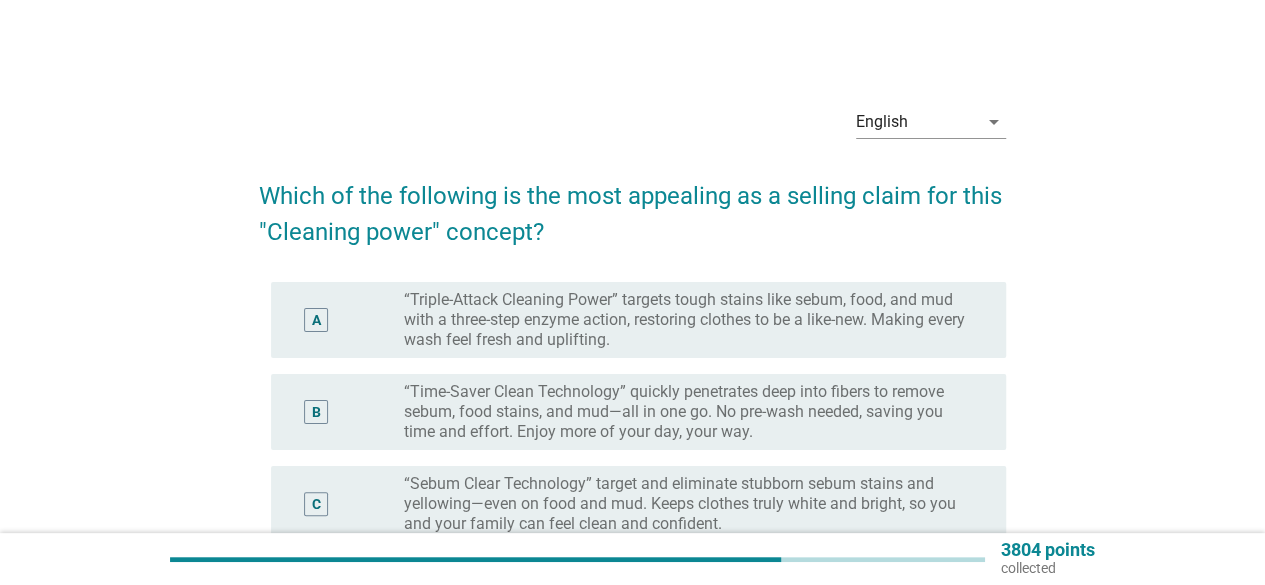 click on "“Triple-Attack Cleaning Power” targets tough stains like sebum, food, and mud with a three-step enzyme action, restoring clothes to be a like-new. Making every wash feel fresh and uplifting." at bounding box center [689, 320] 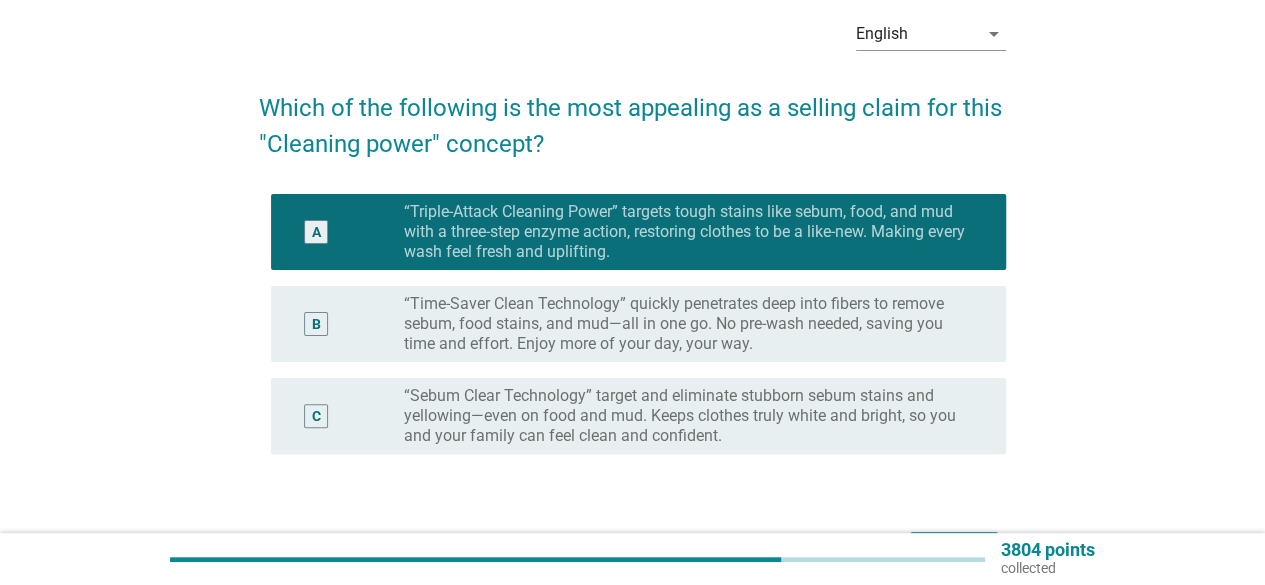 scroll, scrollTop: 200, scrollLeft: 0, axis: vertical 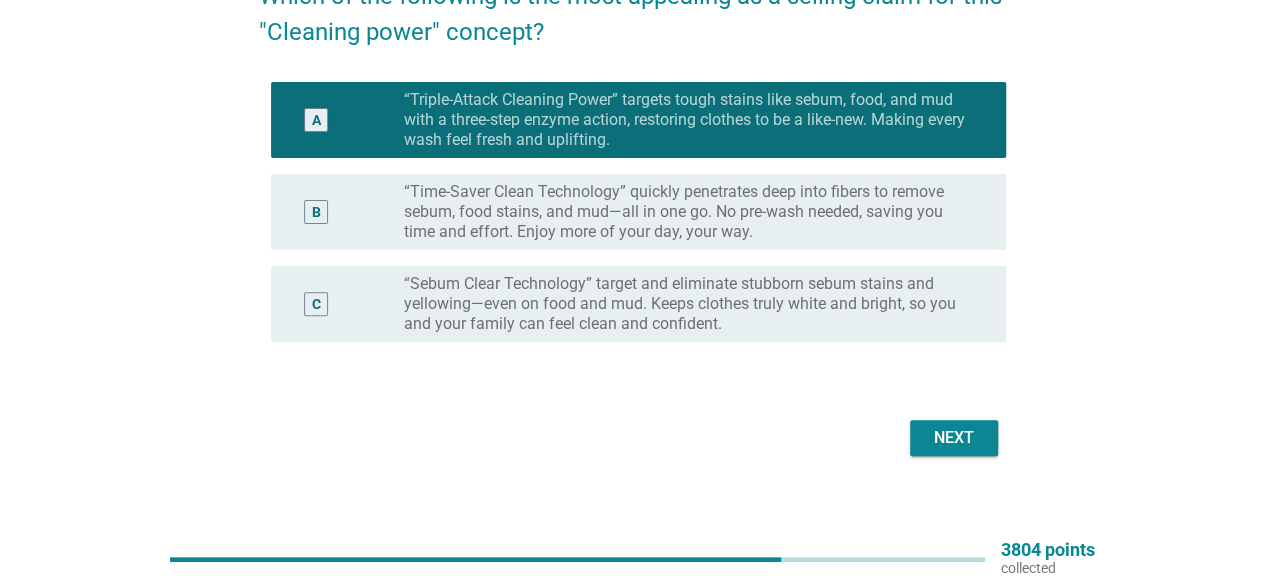 click on "Next" at bounding box center [954, 438] 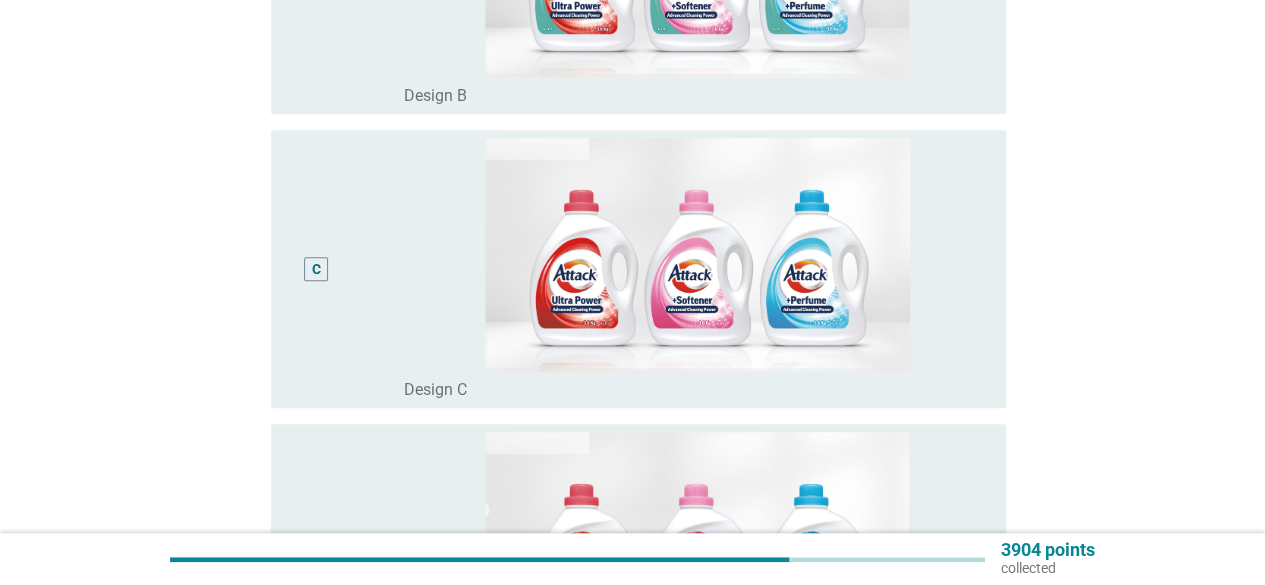 scroll, scrollTop: 800, scrollLeft: 0, axis: vertical 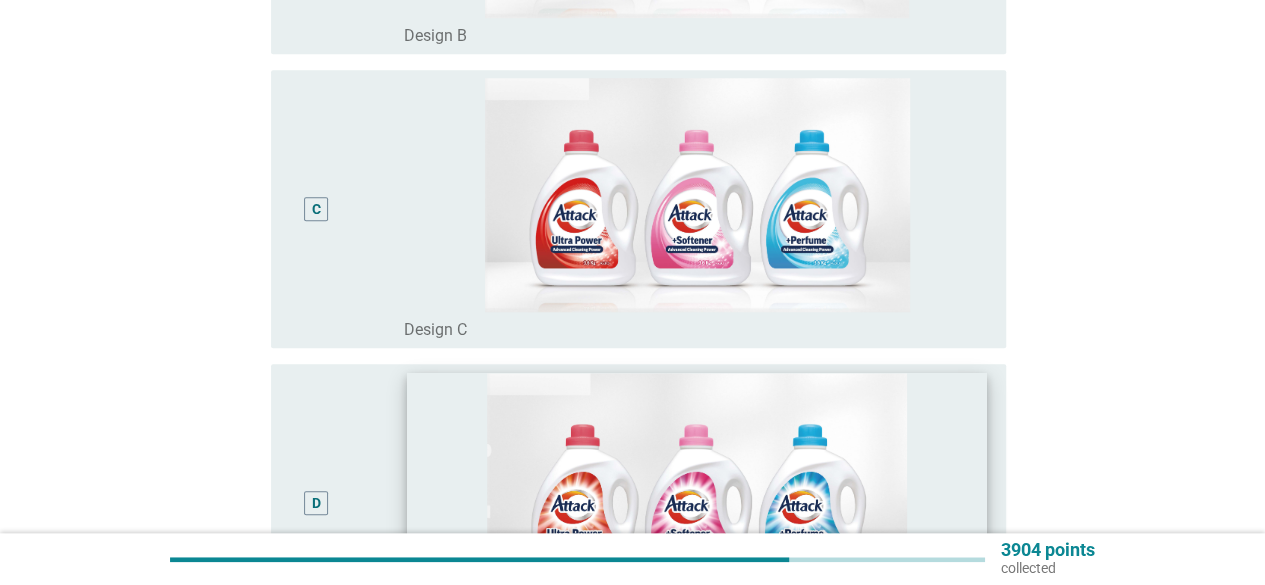 click at bounding box center [697, 489] 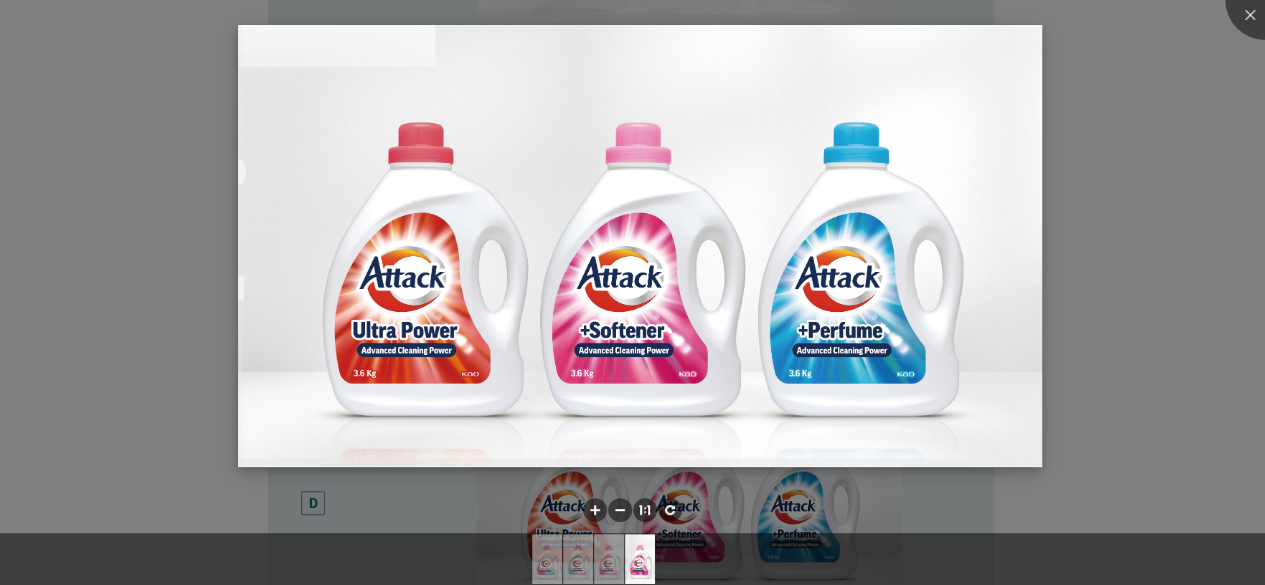 scroll, scrollTop: 1000, scrollLeft: 0, axis: vertical 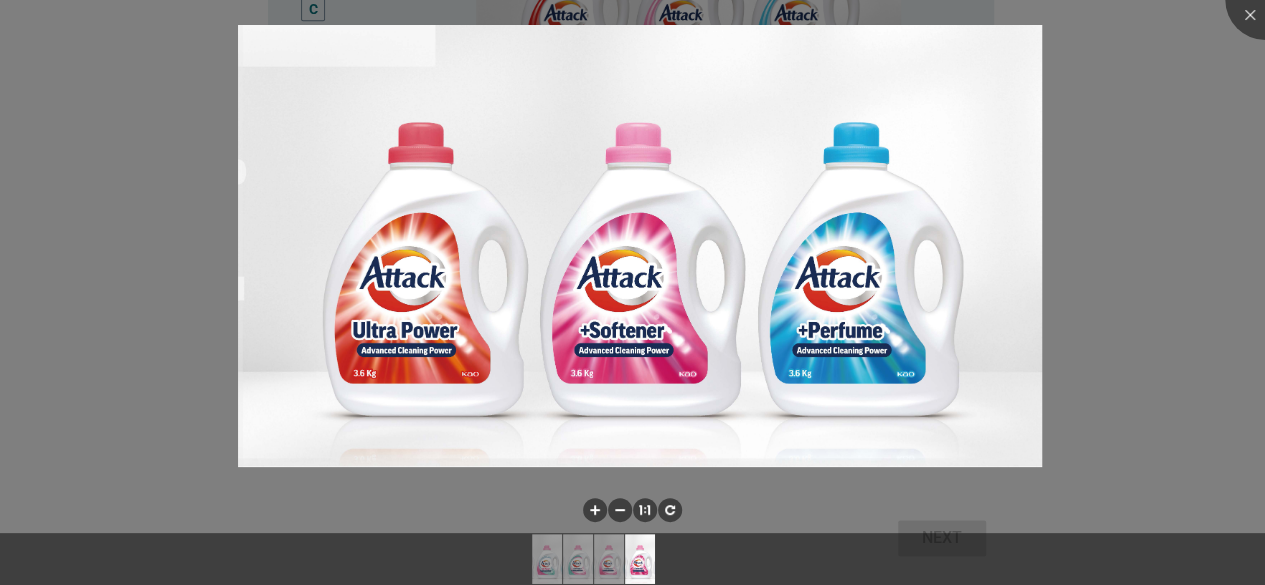 click at bounding box center [632, 292] 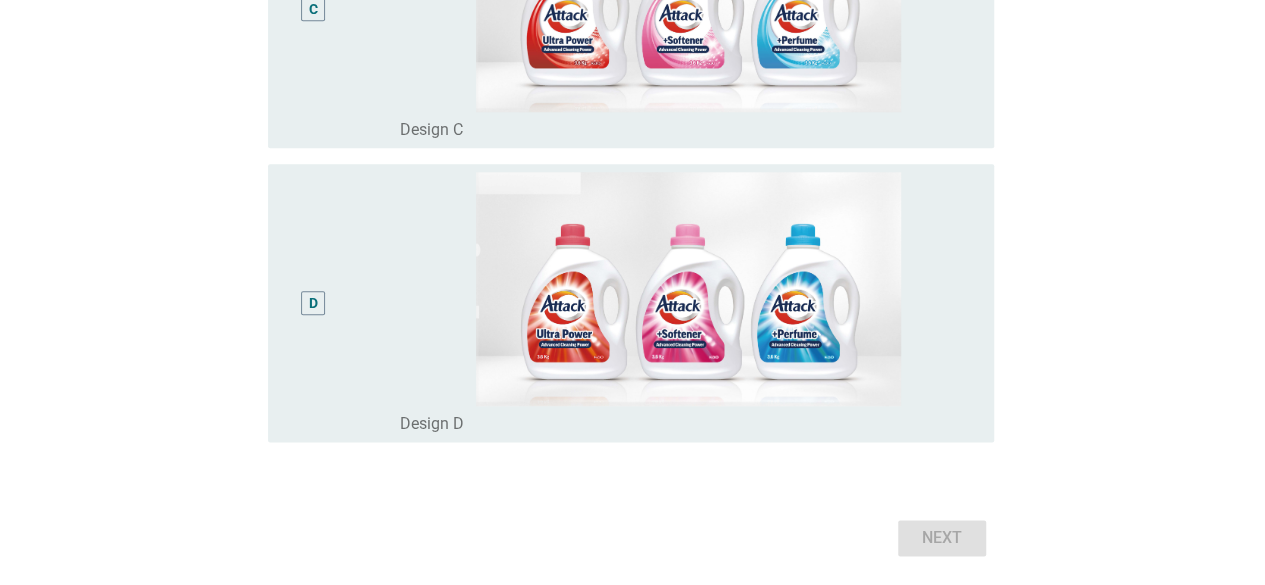 click on "D" at bounding box center (342, 303) 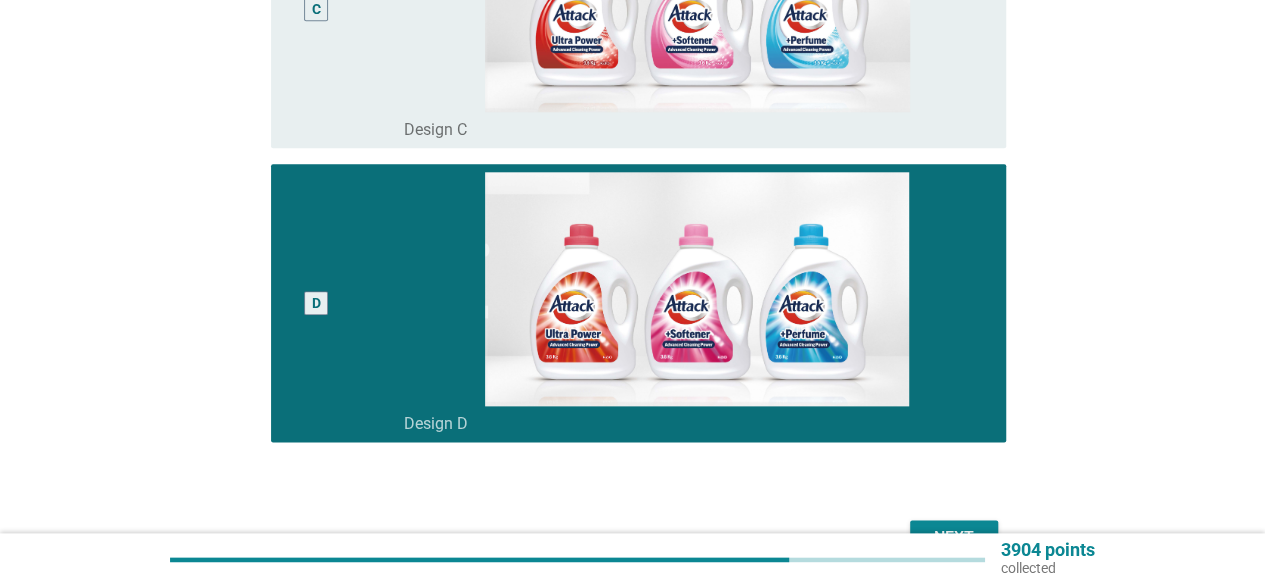 click on "Next" at bounding box center [632, 538] 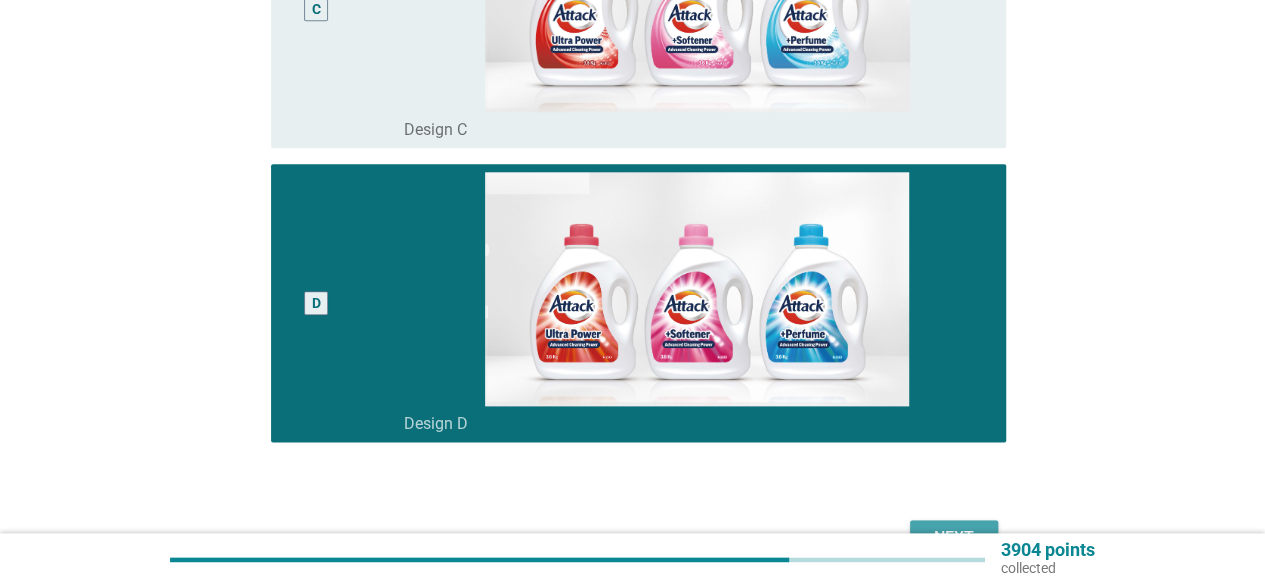 click on "Next" at bounding box center (954, 538) 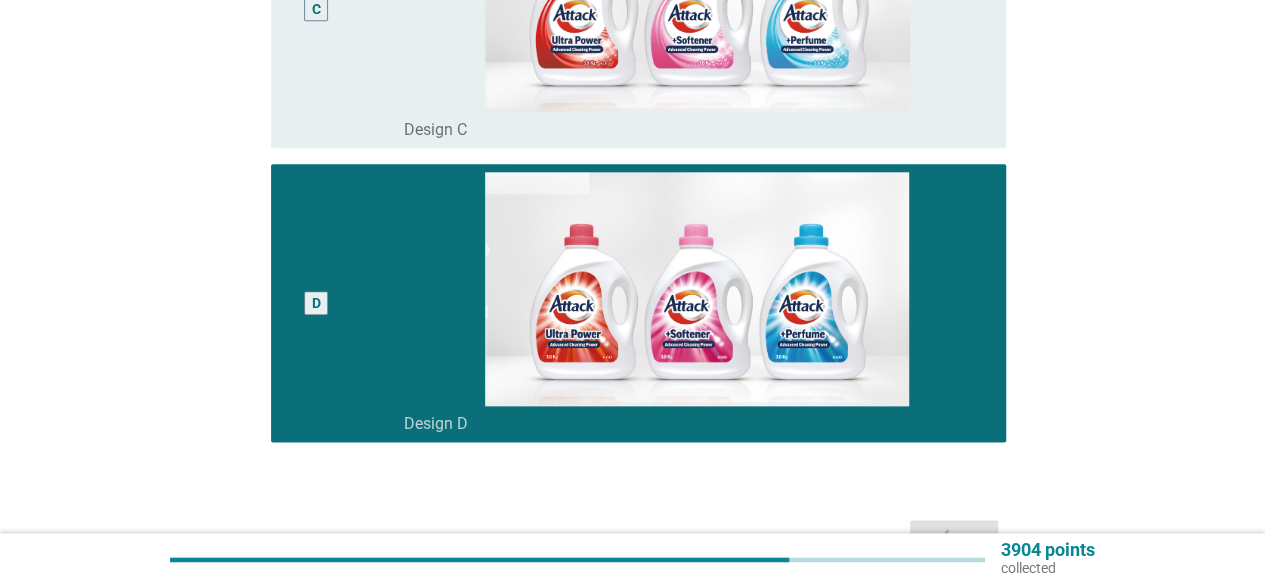 scroll, scrollTop: 0, scrollLeft: 0, axis: both 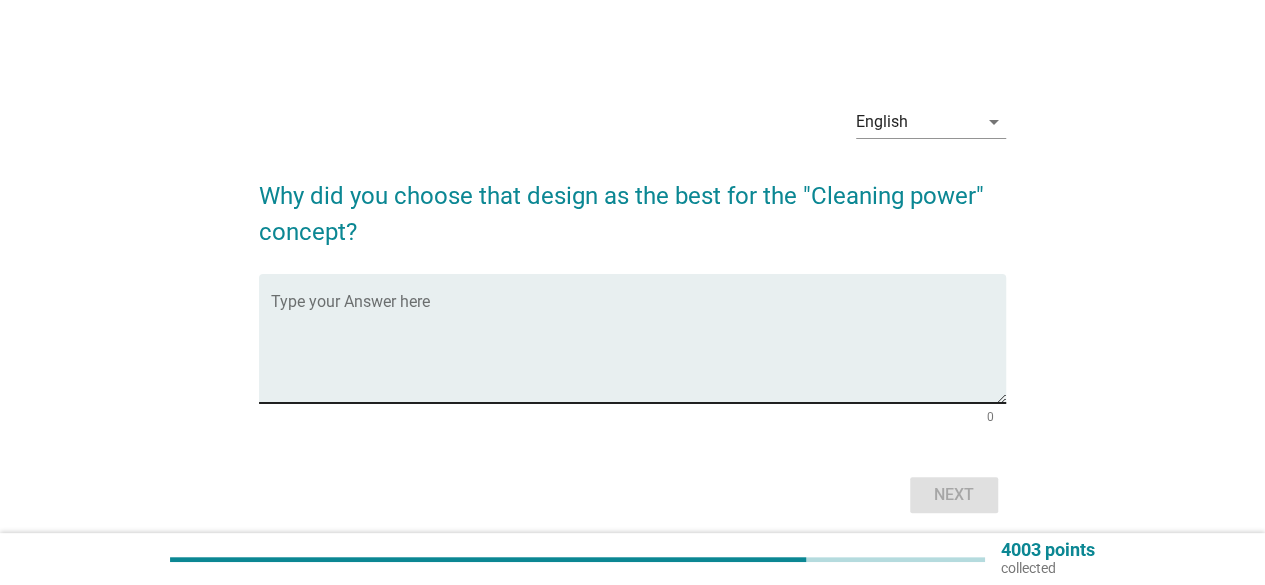 click at bounding box center [638, 350] 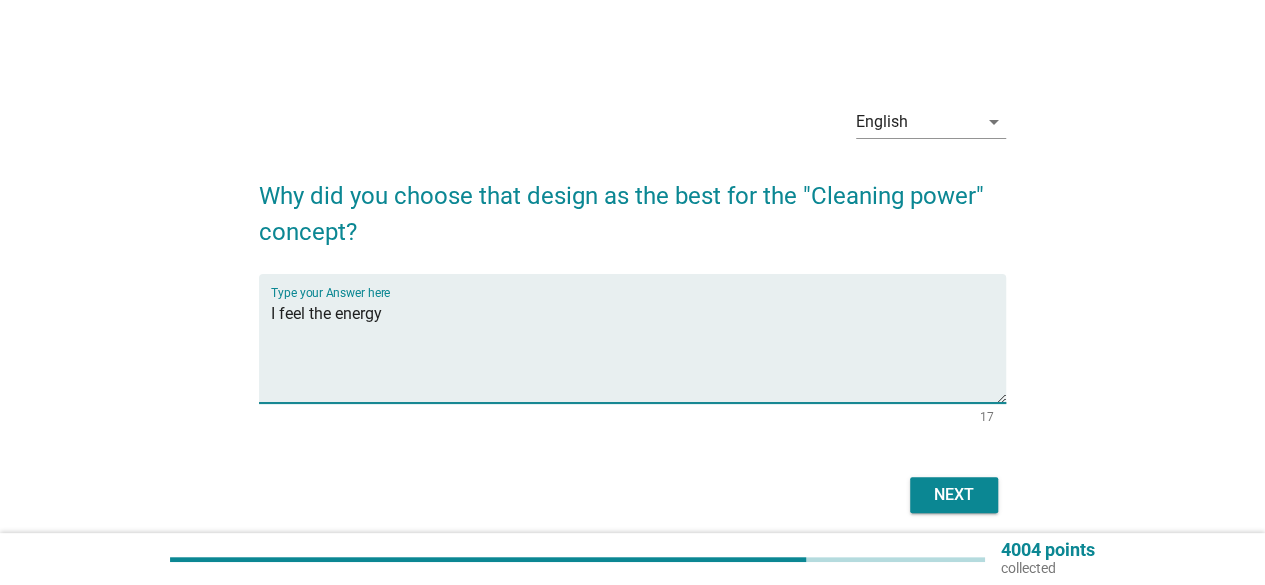 type on "I feel the energy" 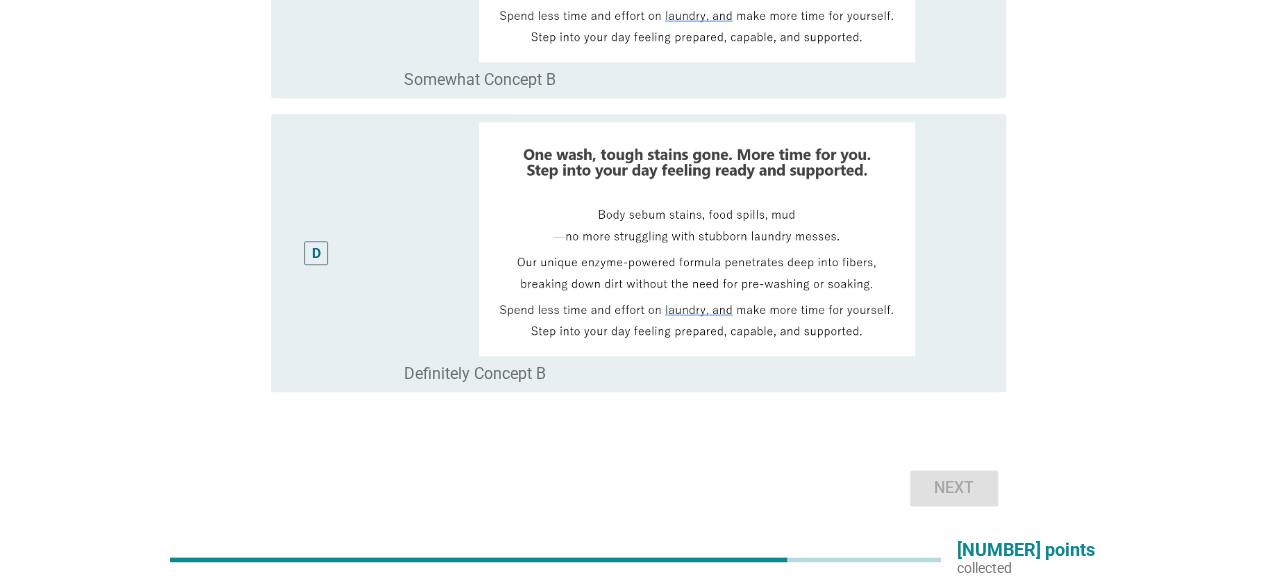 scroll, scrollTop: 983, scrollLeft: 0, axis: vertical 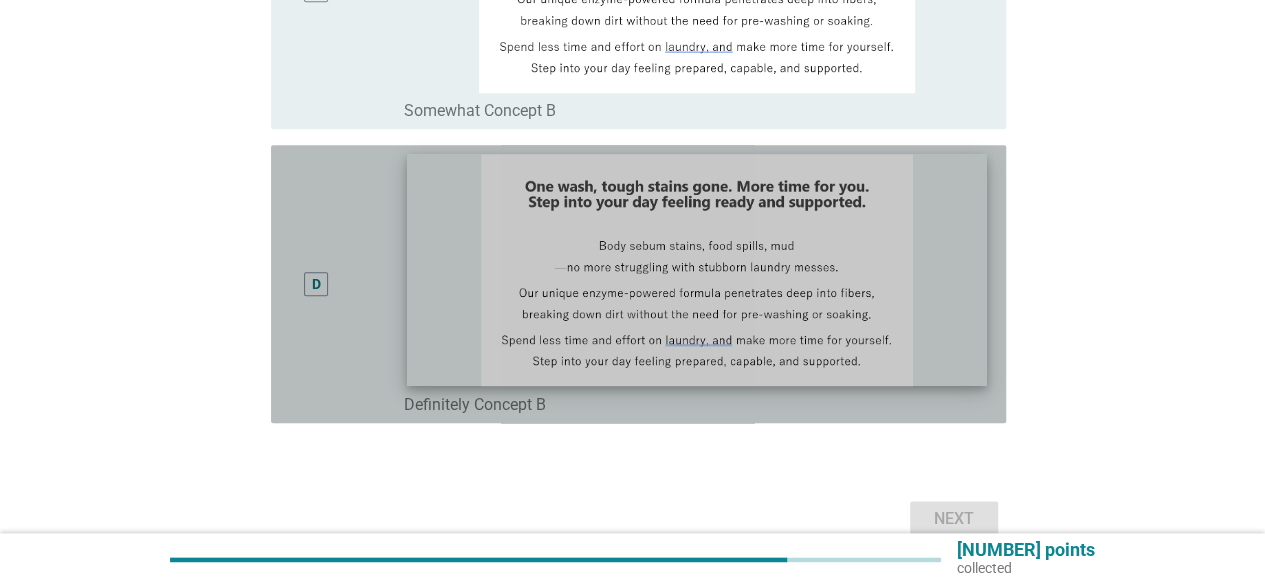 click at bounding box center (697, 270) 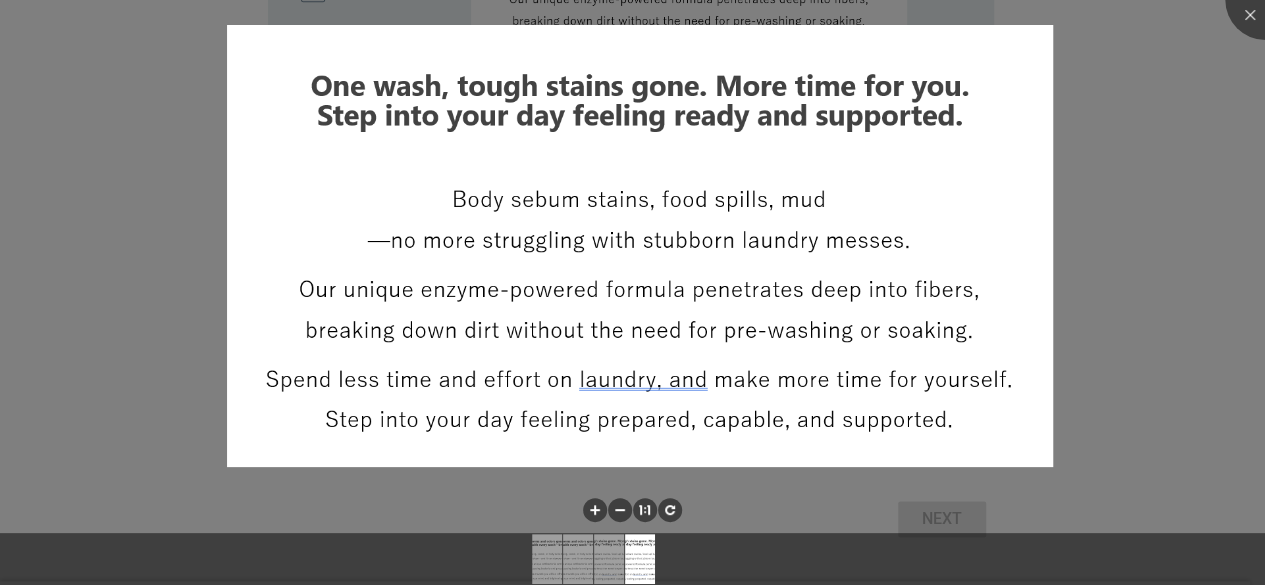 click at bounding box center (632, 292) 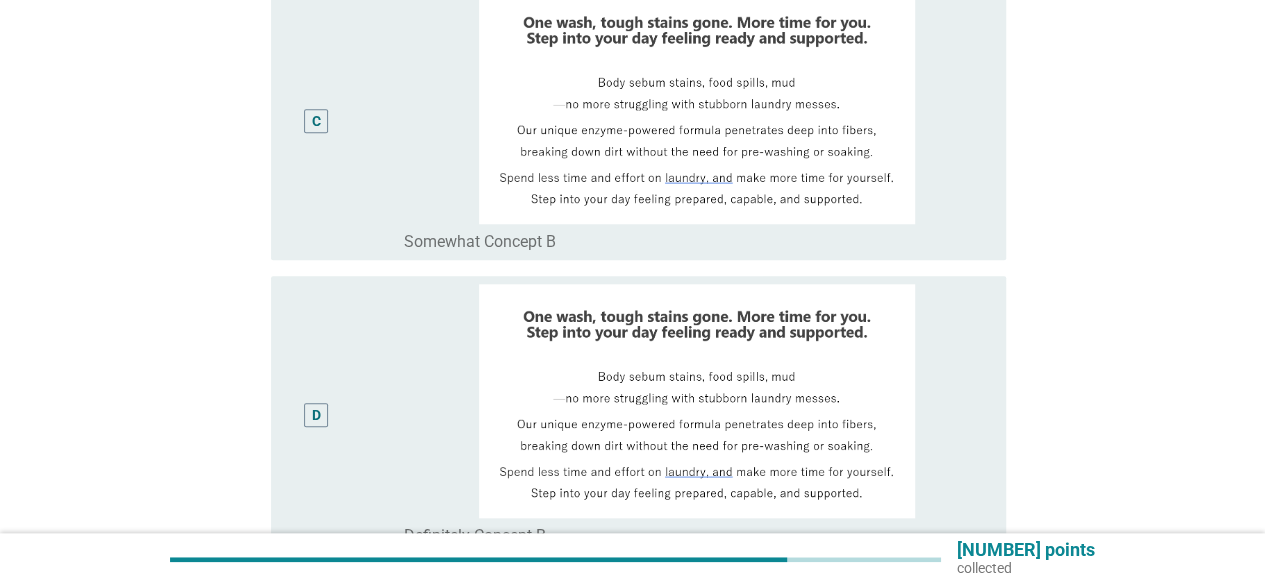 scroll, scrollTop: 883, scrollLeft: 0, axis: vertical 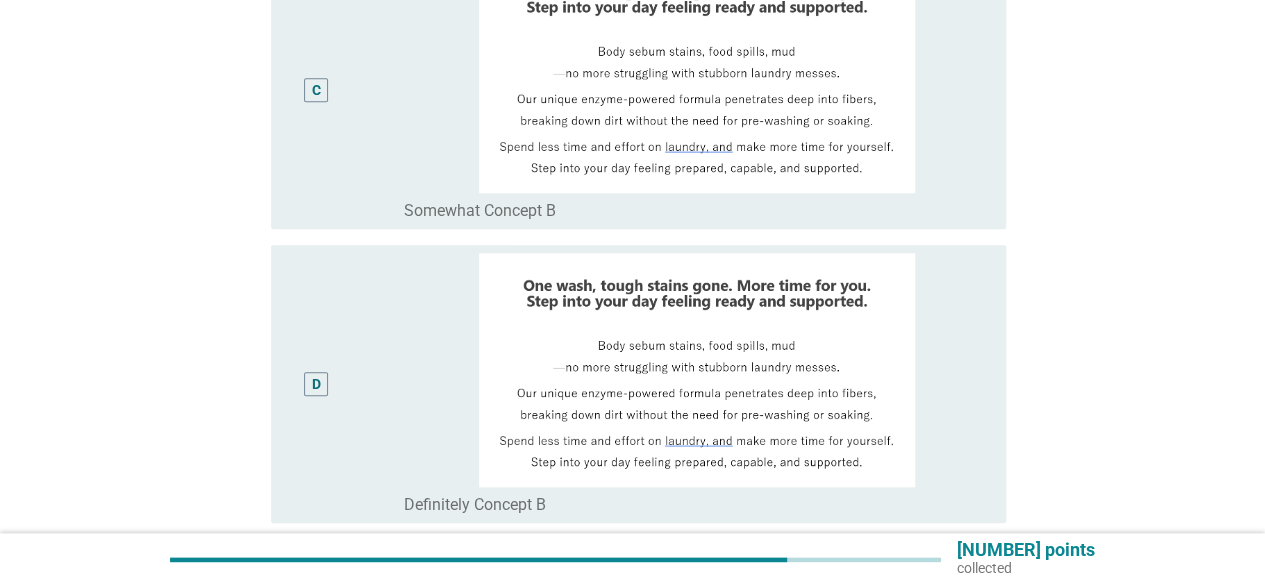 click on "C" at bounding box center [345, 90] 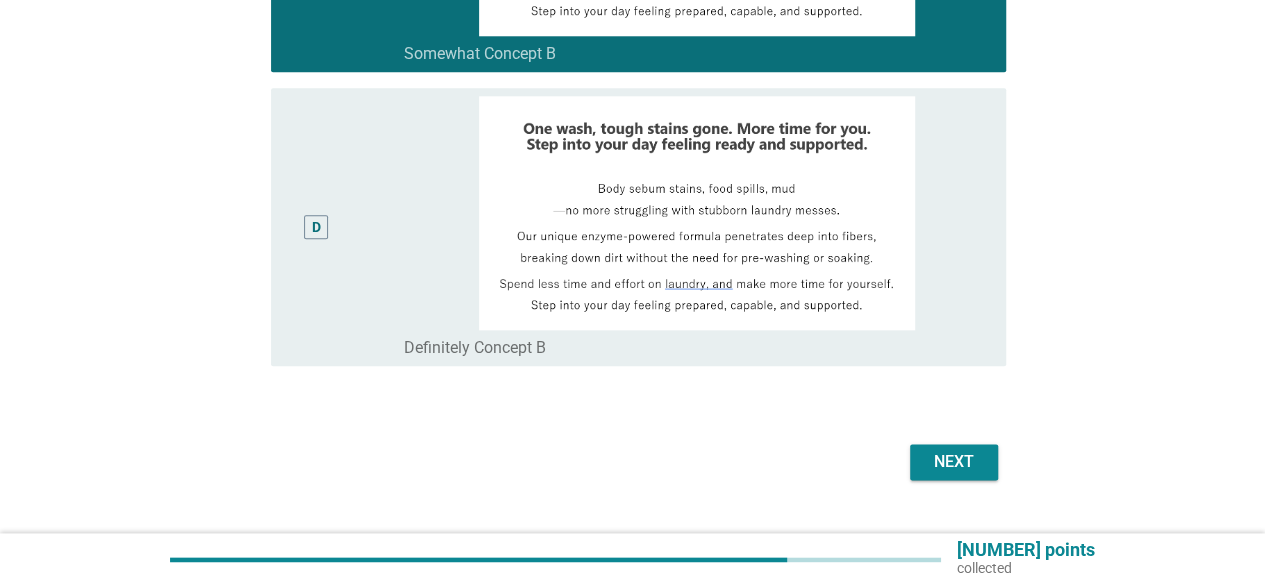 scroll, scrollTop: 1083, scrollLeft: 0, axis: vertical 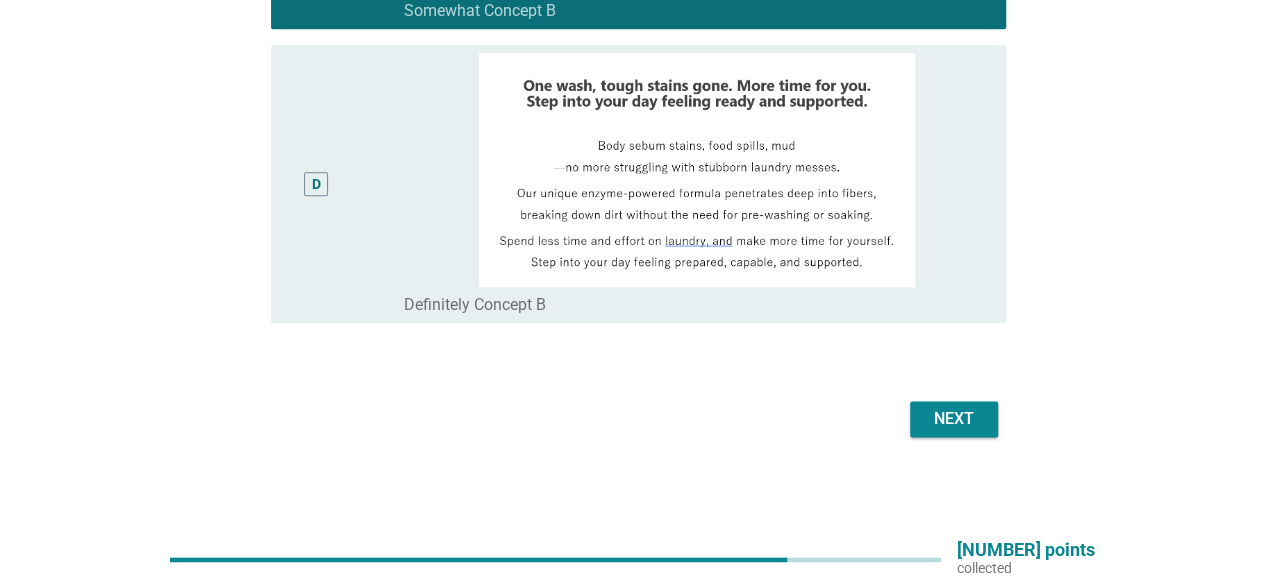 click on "Next" at bounding box center [632, 419] 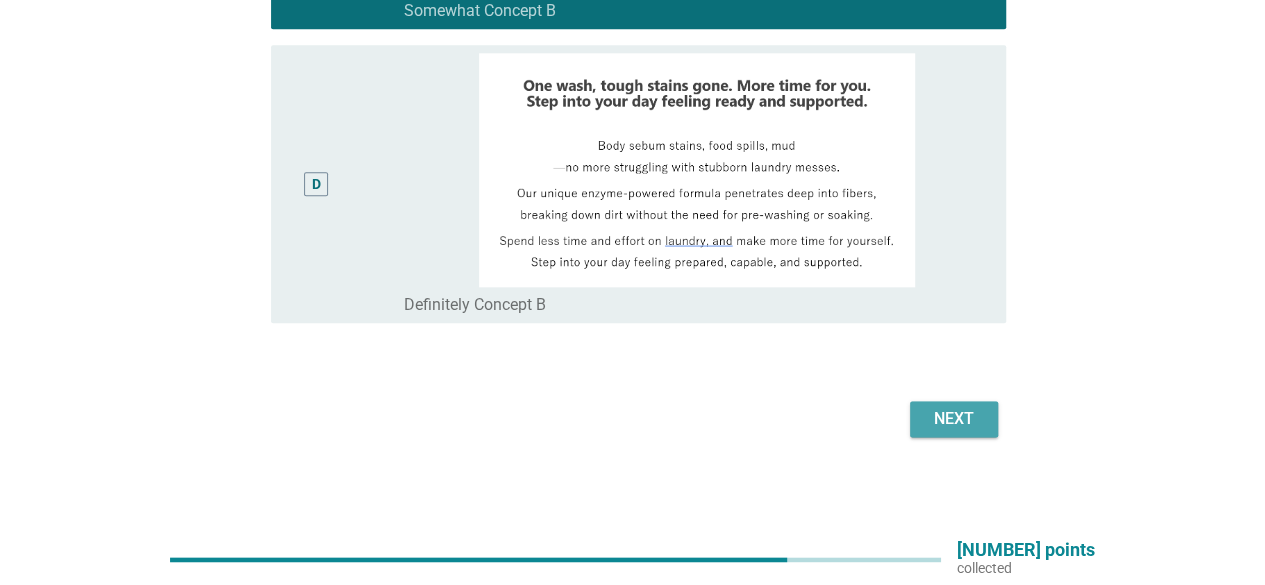 click on "Next" at bounding box center [954, 419] 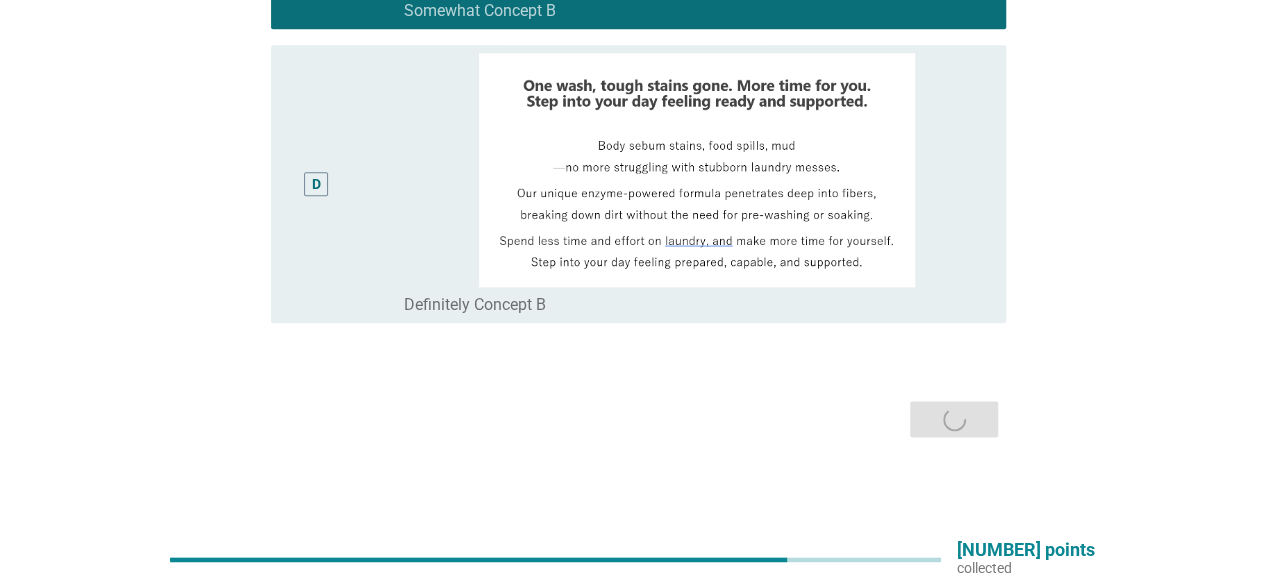 scroll, scrollTop: 0, scrollLeft: 0, axis: both 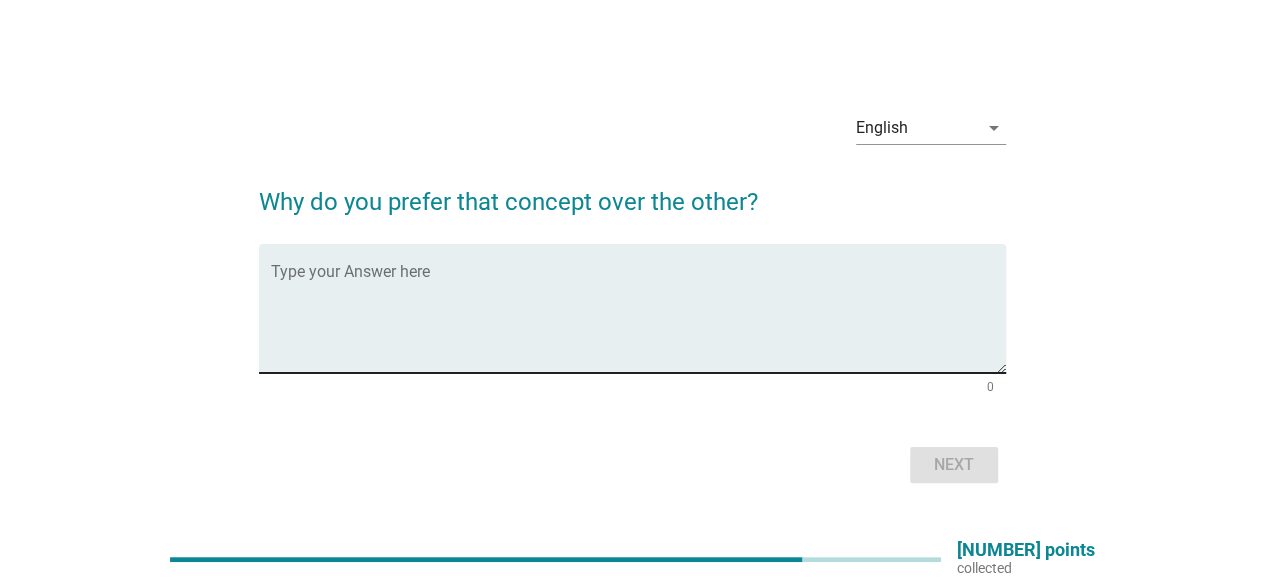 click at bounding box center (638, 320) 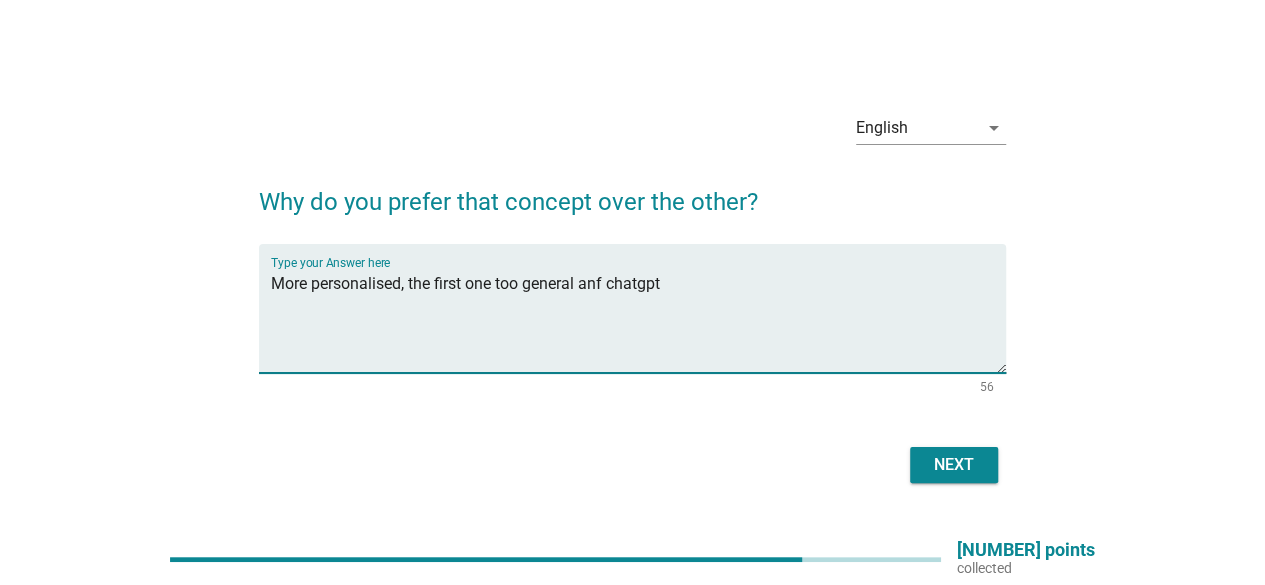 click on "More personalised, the first one too general anf chatgpt" at bounding box center [638, 320] 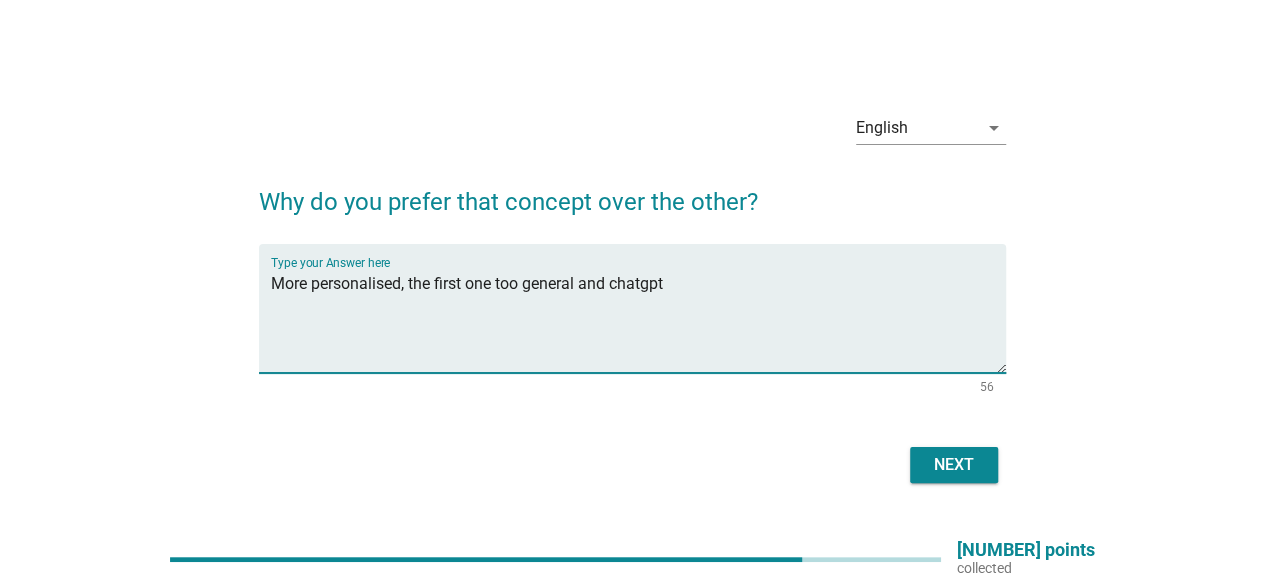 type on "More personalised, the first one too general and chatgpt" 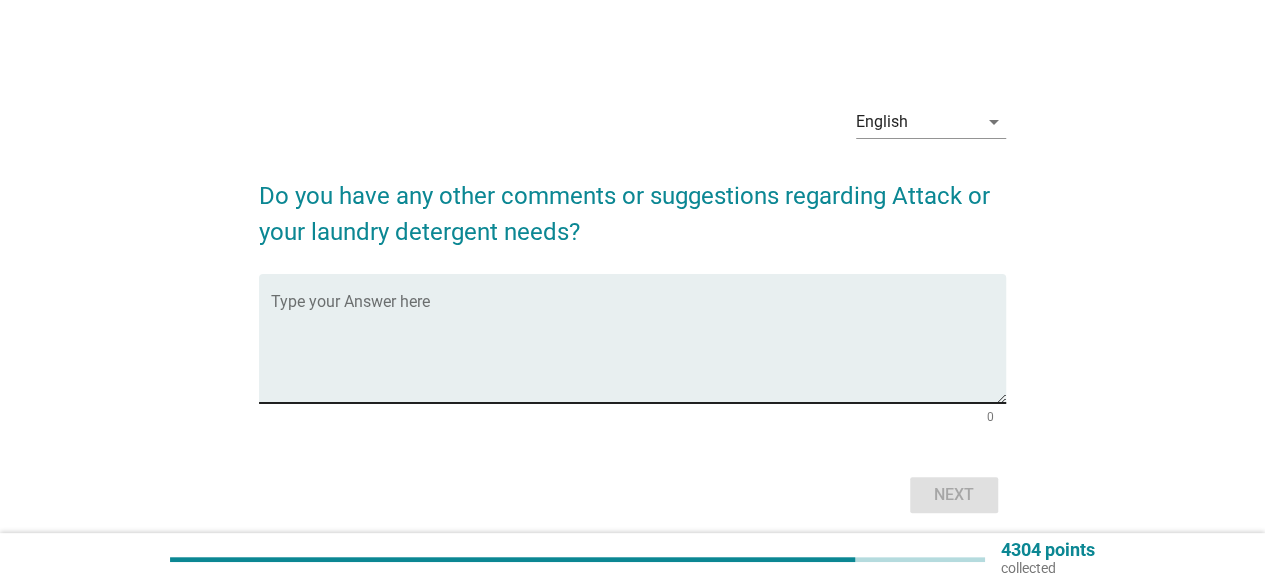 click at bounding box center (638, 350) 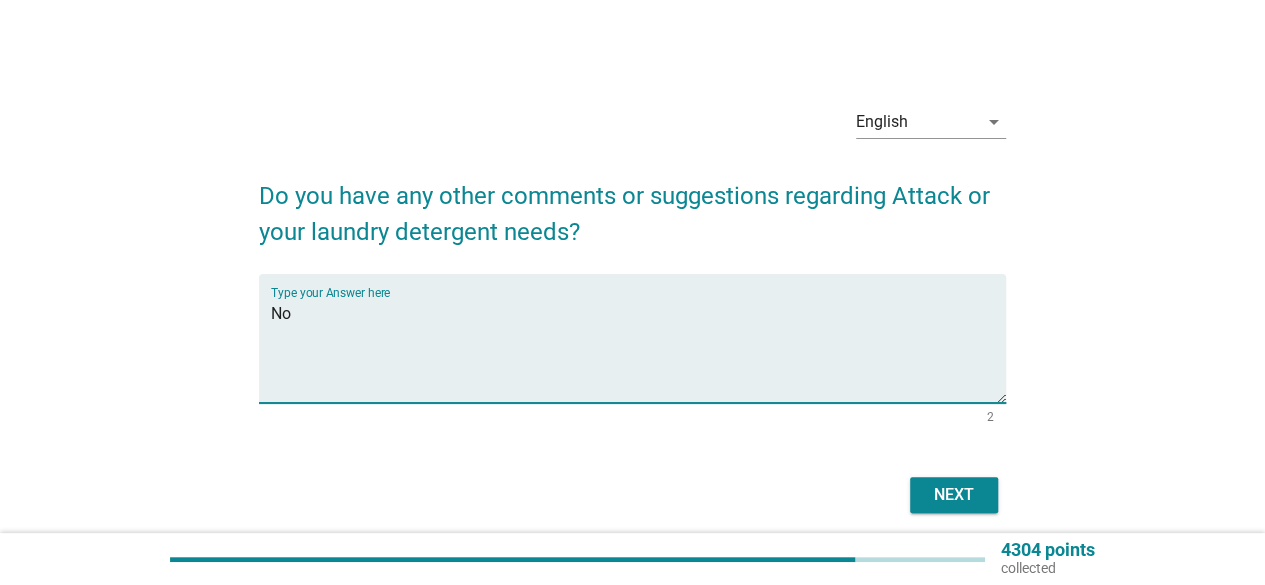 type on "No" 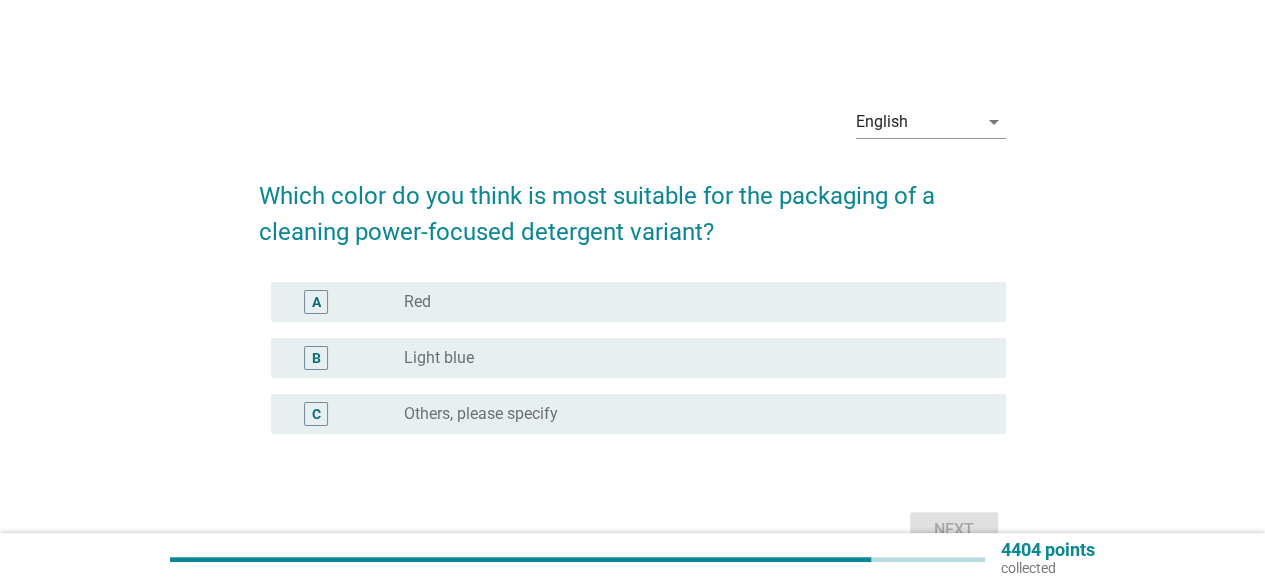 click on "radio_button_unchecked Red" at bounding box center [689, 302] 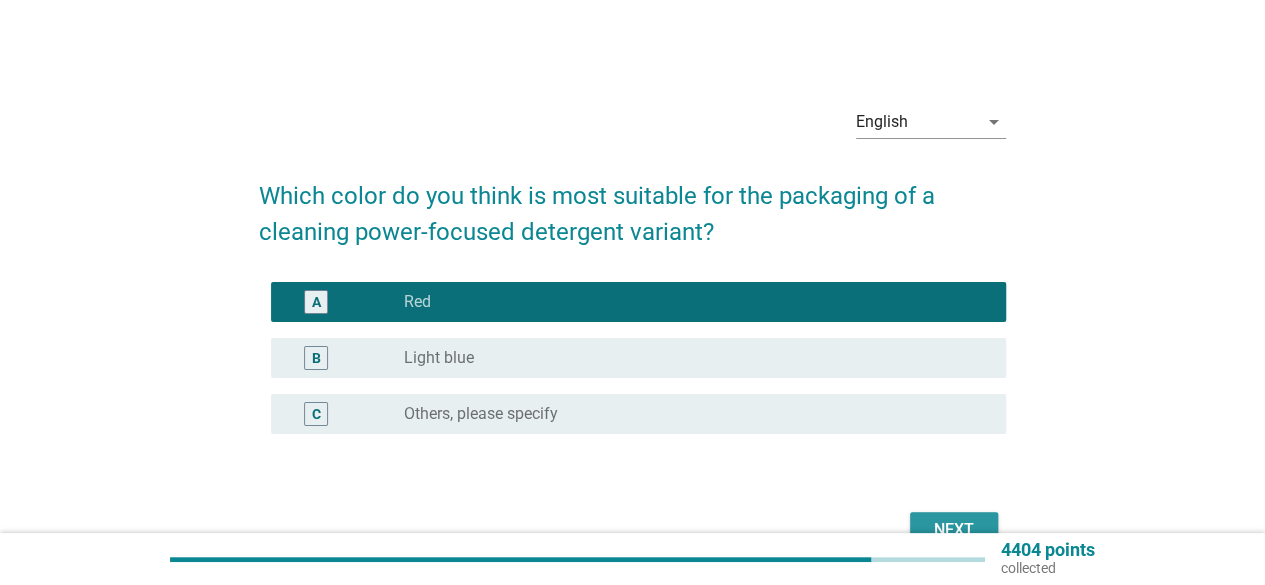click on "Next" at bounding box center (954, 530) 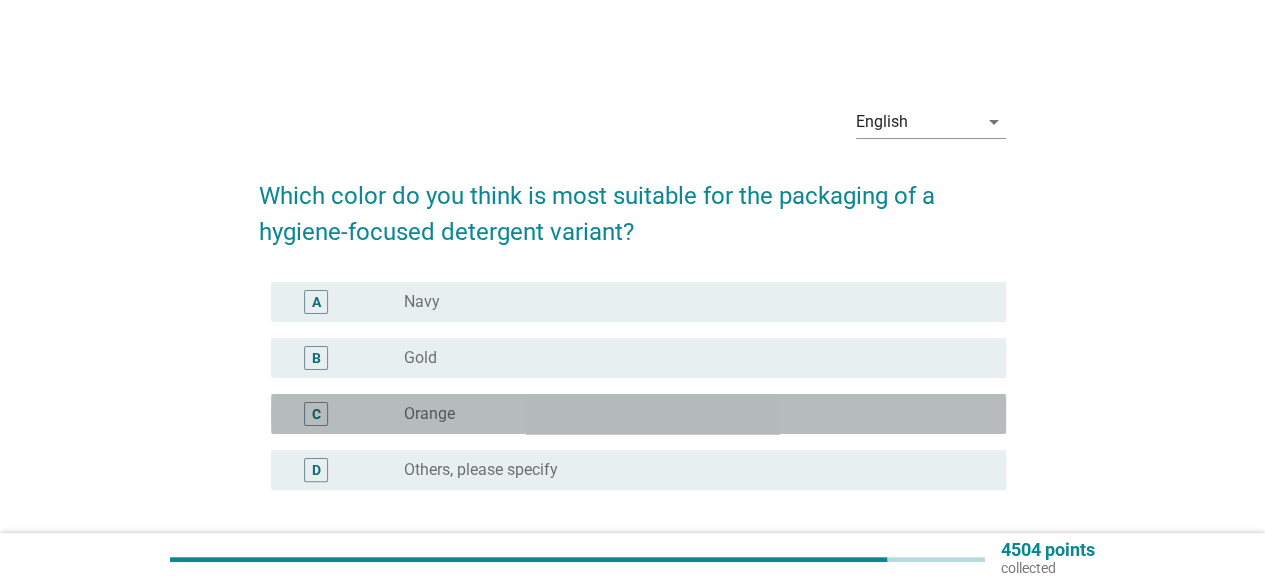 click on "C     radio_button_unchecked Orange" at bounding box center (638, 414) 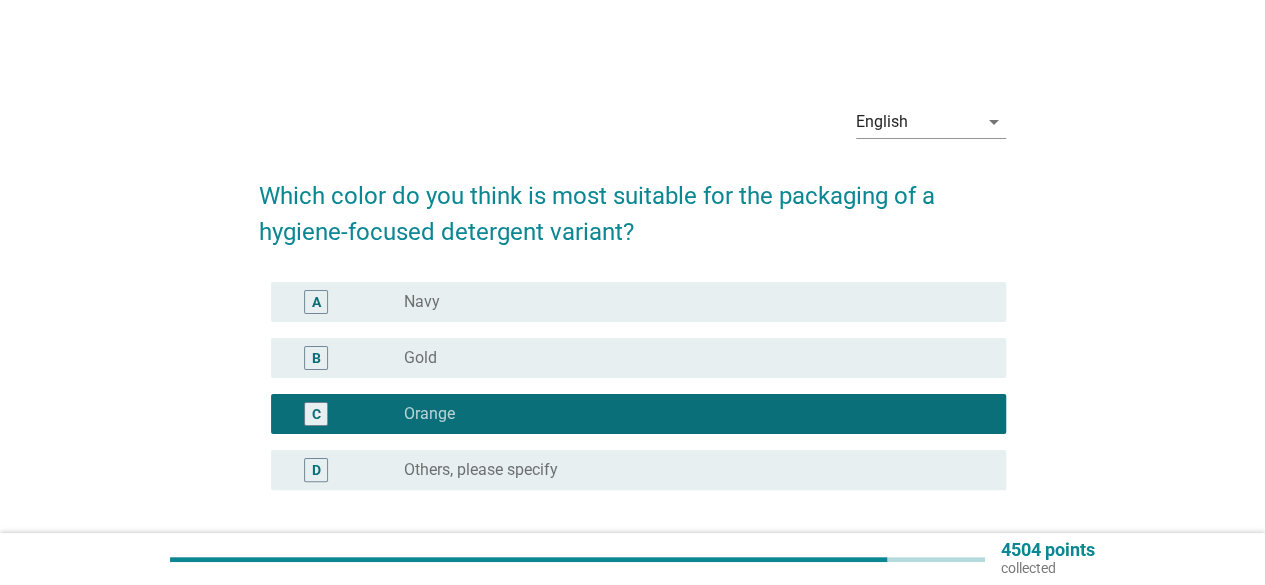 scroll, scrollTop: 100, scrollLeft: 0, axis: vertical 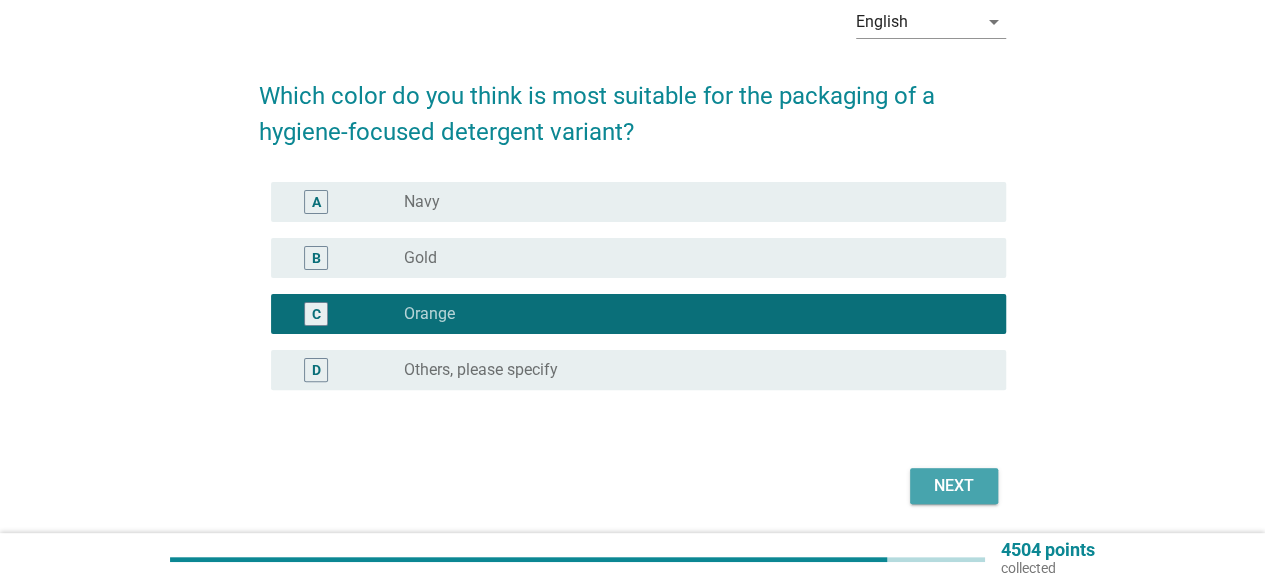 click on "Next" at bounding box center (954, 486) 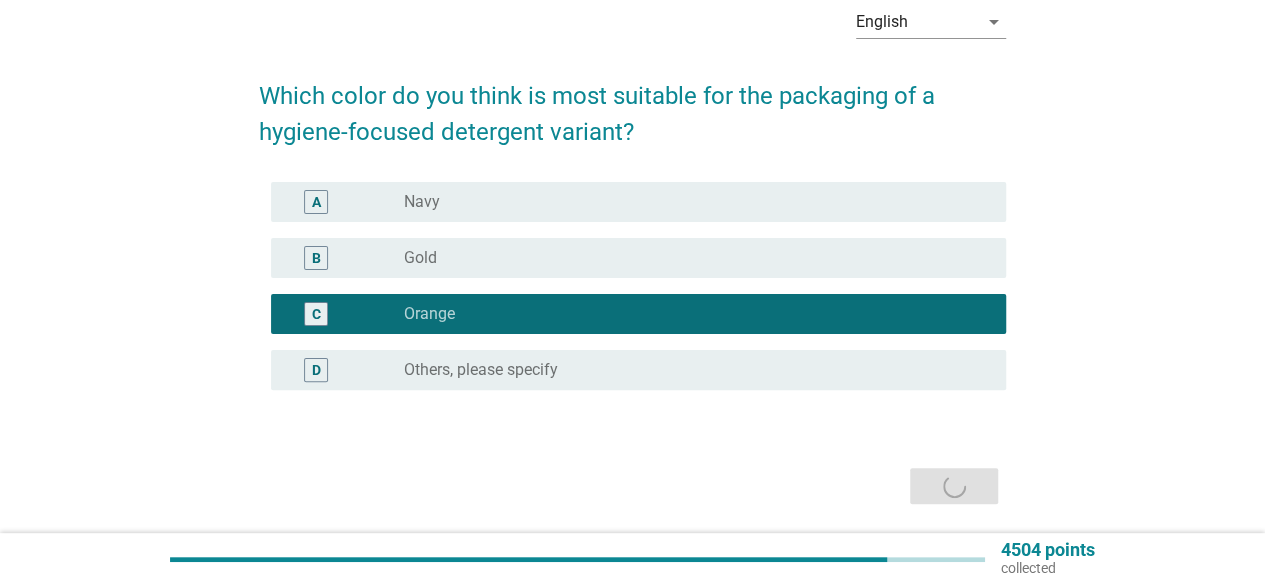 scroll, scrollTop: 0, scrollLeft: 0, axis: both 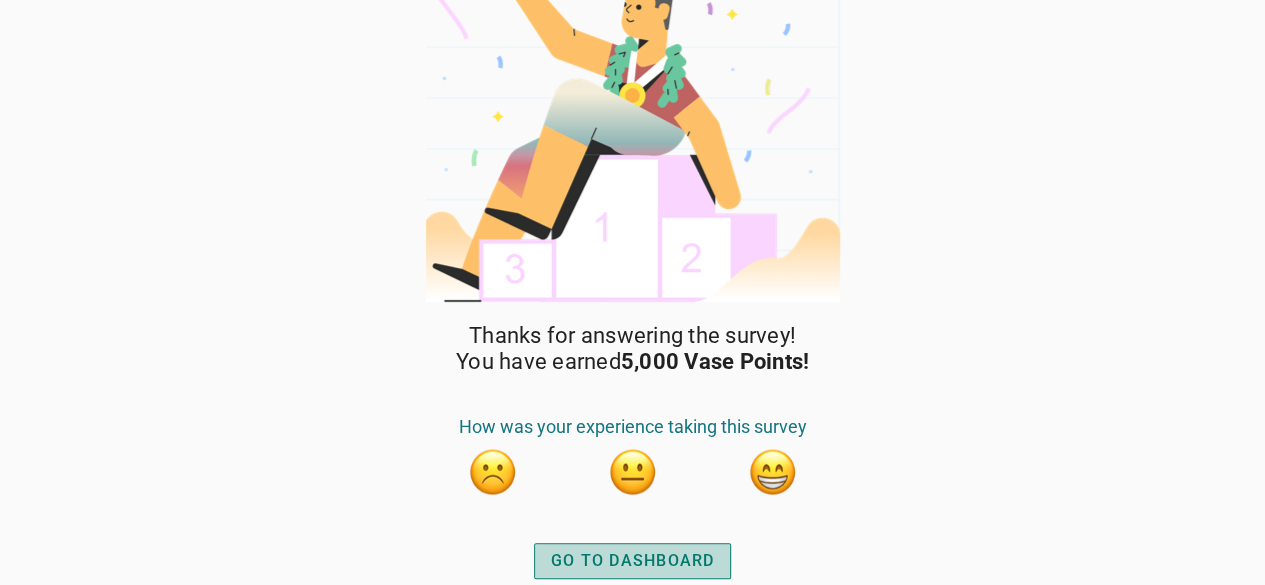 click on "GO TO DASHBOARD" at bounding box center (633, 561) 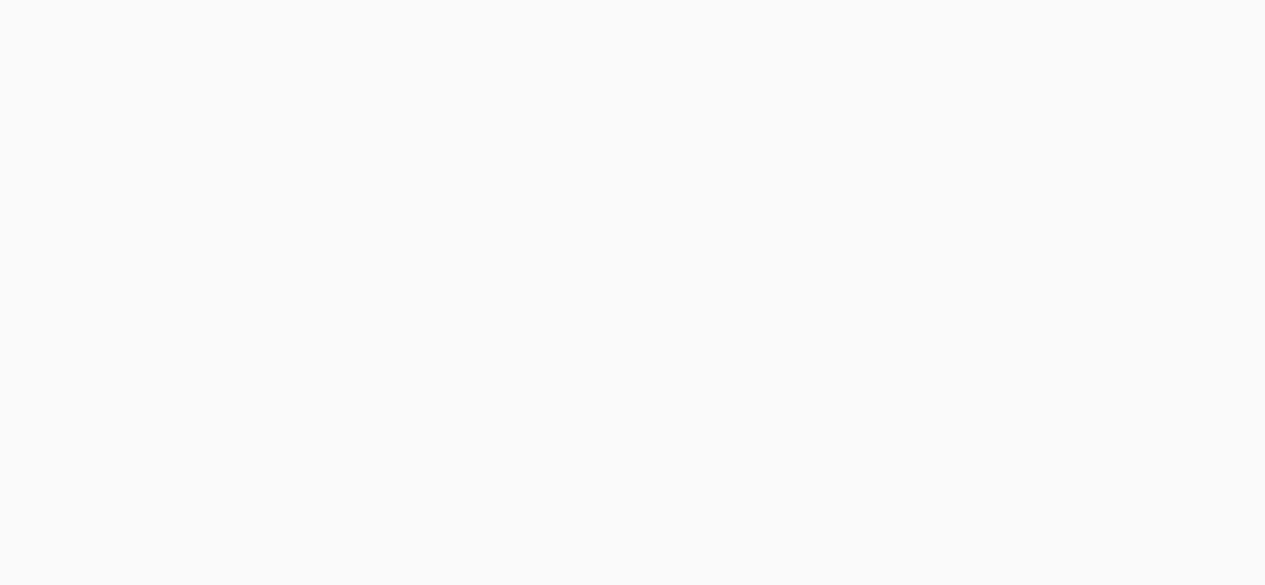 scroll, scrollTop: 0, scrollLeft: 0, axis: both 